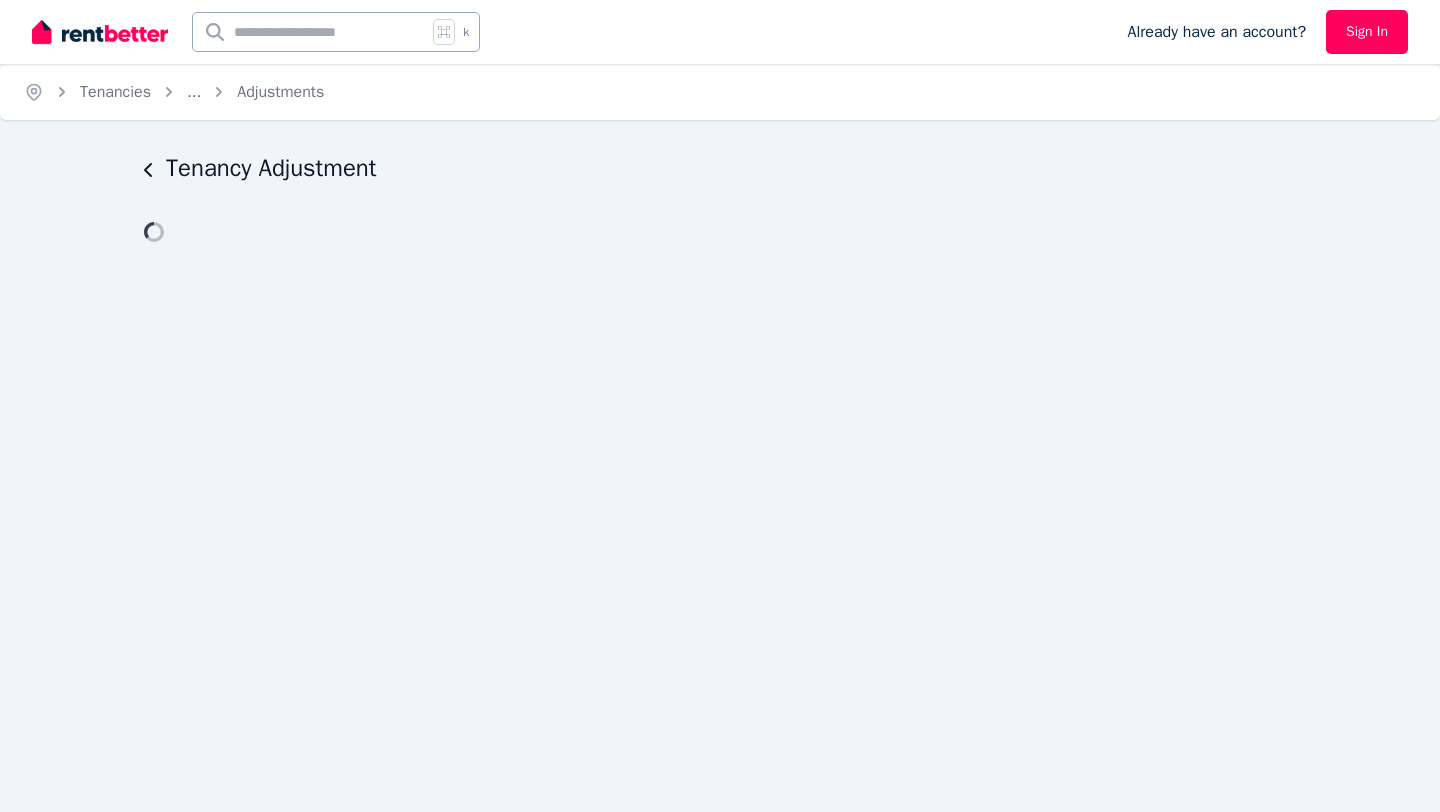 scroll, scrollTop: 0, scrollLeft: 0, axis: both 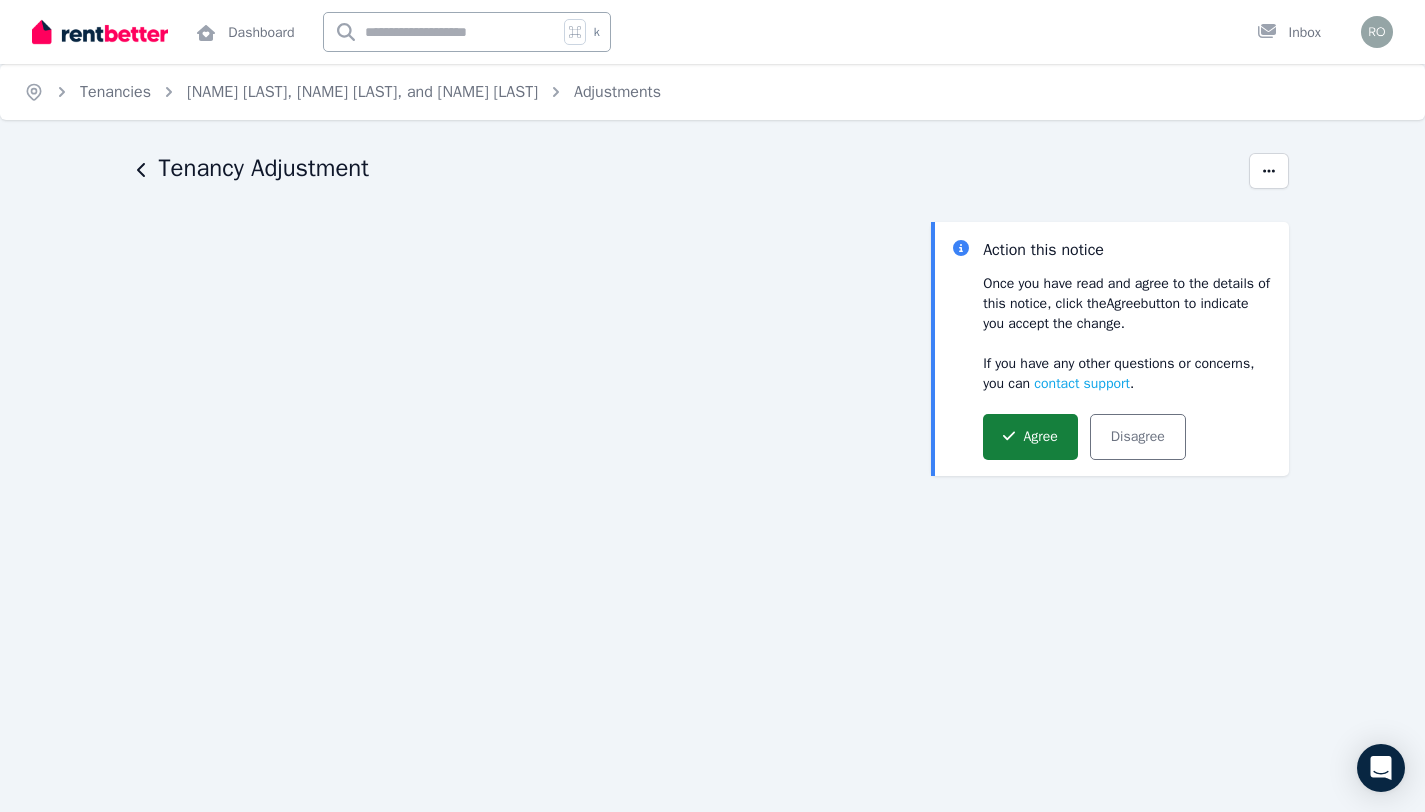 click on "Agree" at bounding box center (1030, 437) 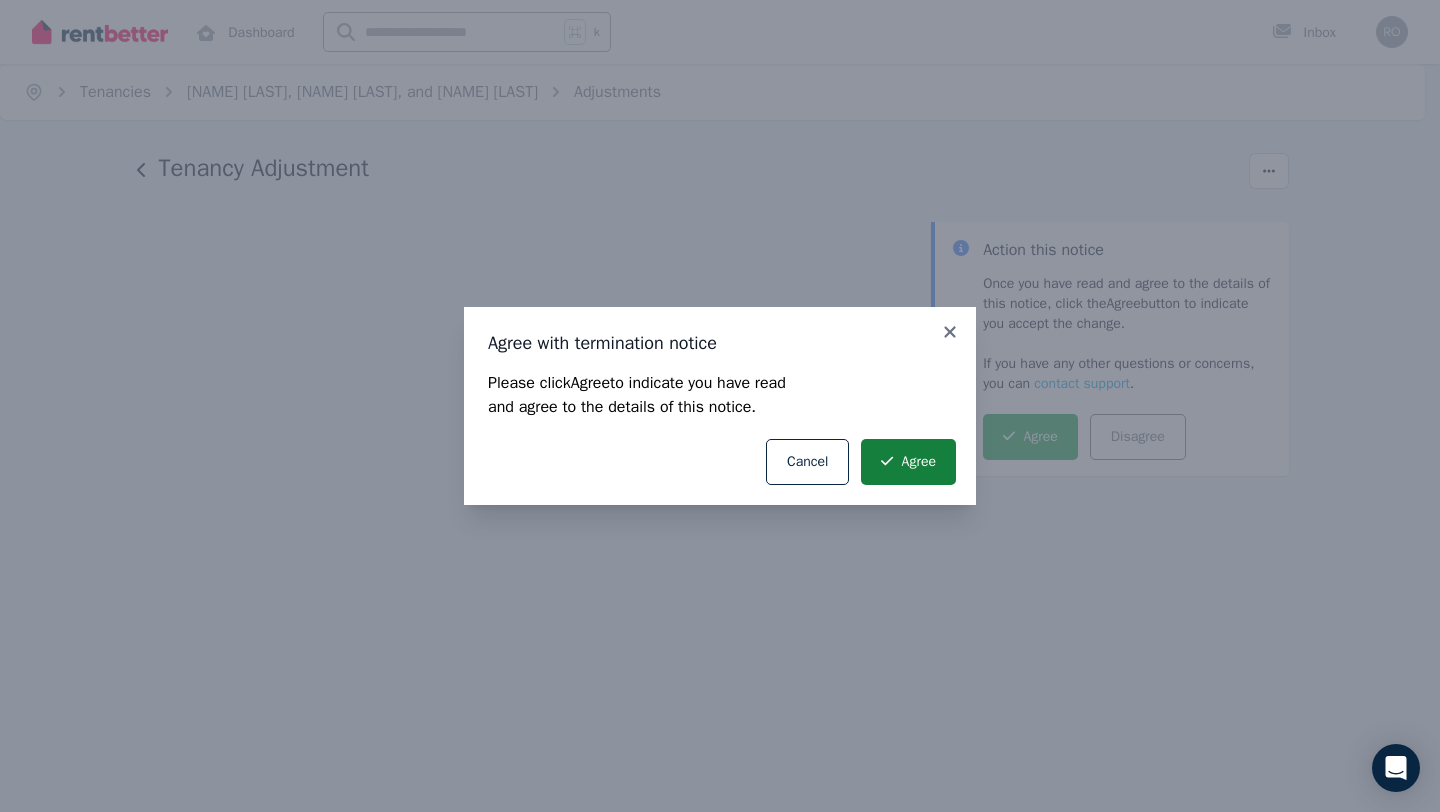 click on "Agree" at bounding box center [908, 462] 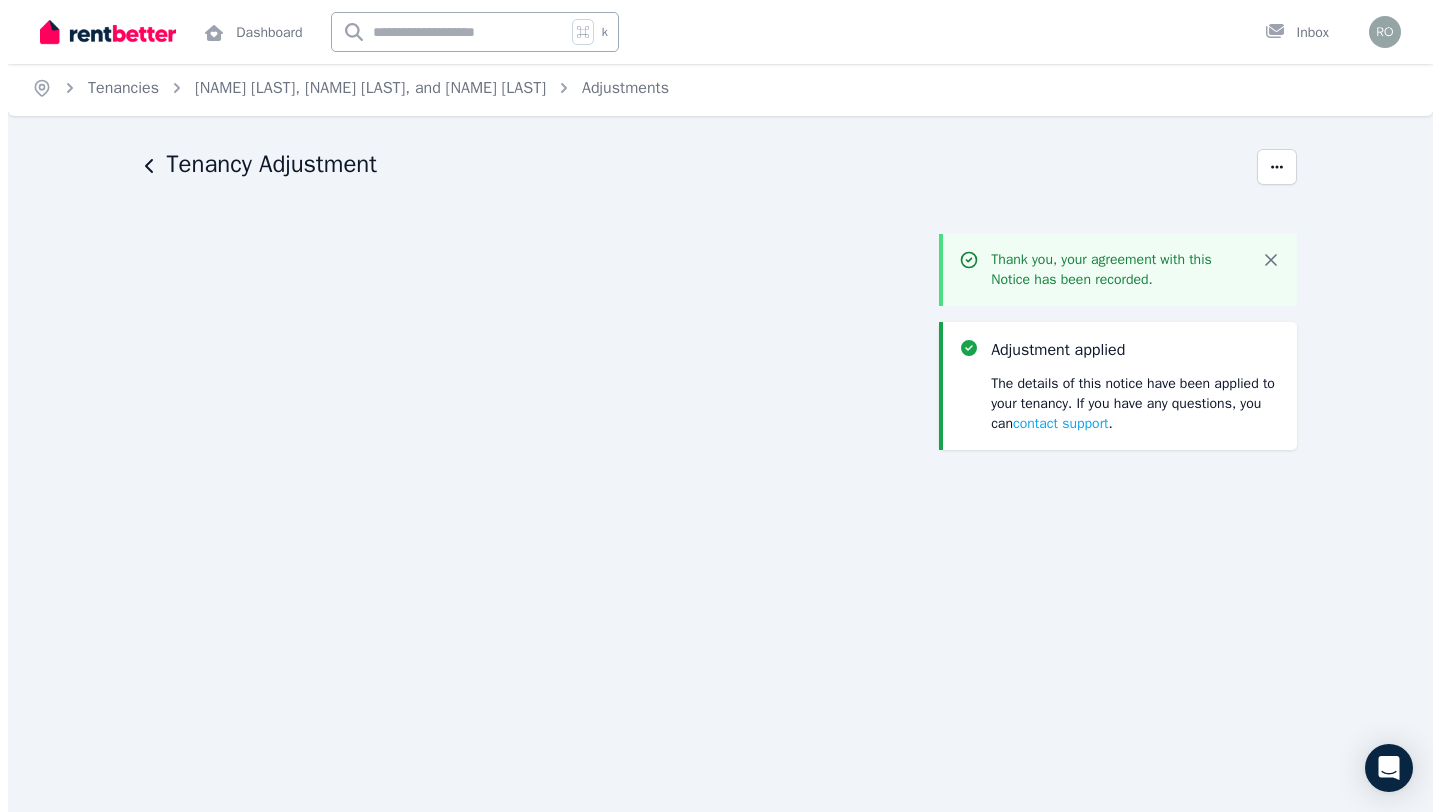 scroll, scrollTop: 0, scrollLeft: 0, axis: both 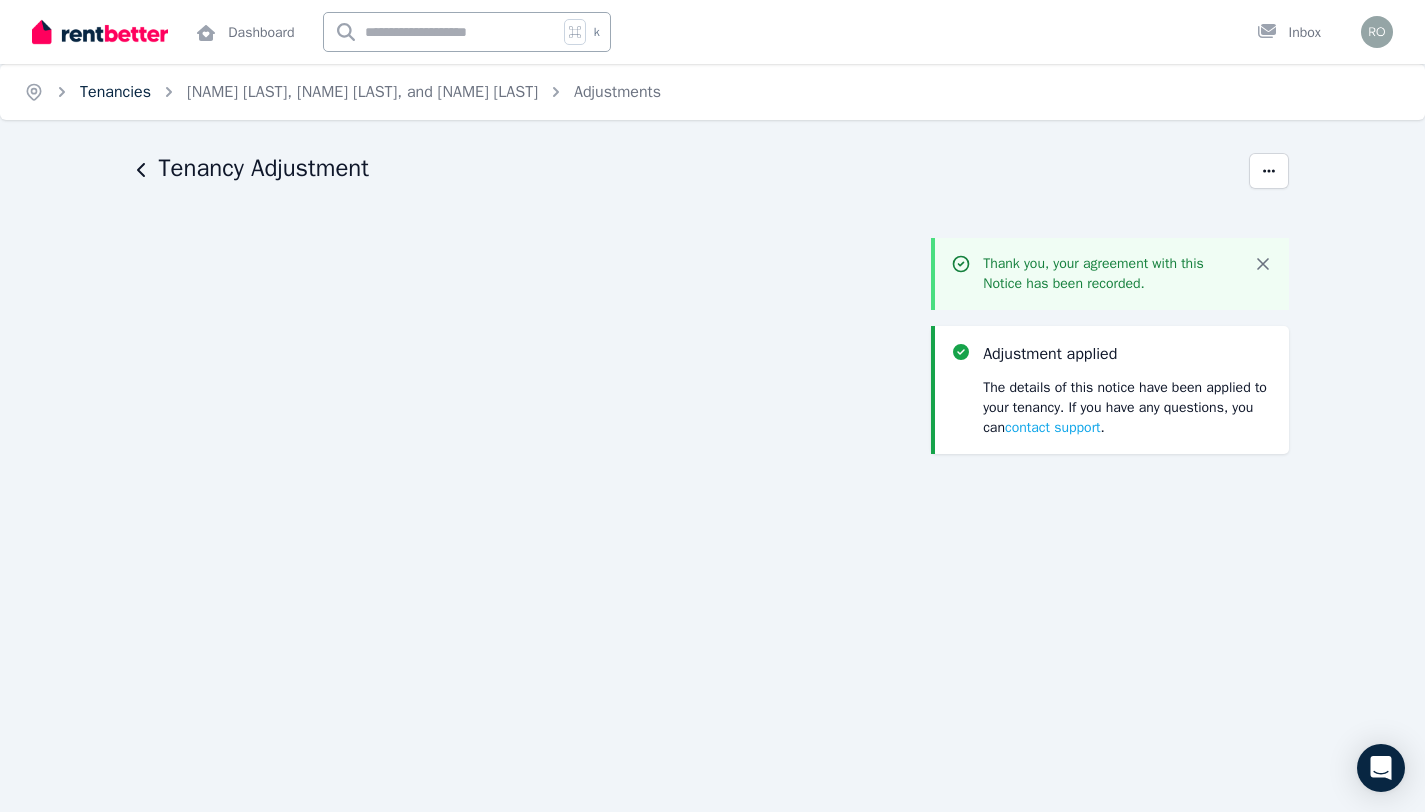 click on "Tenancies" at bounding box center [115, 92] 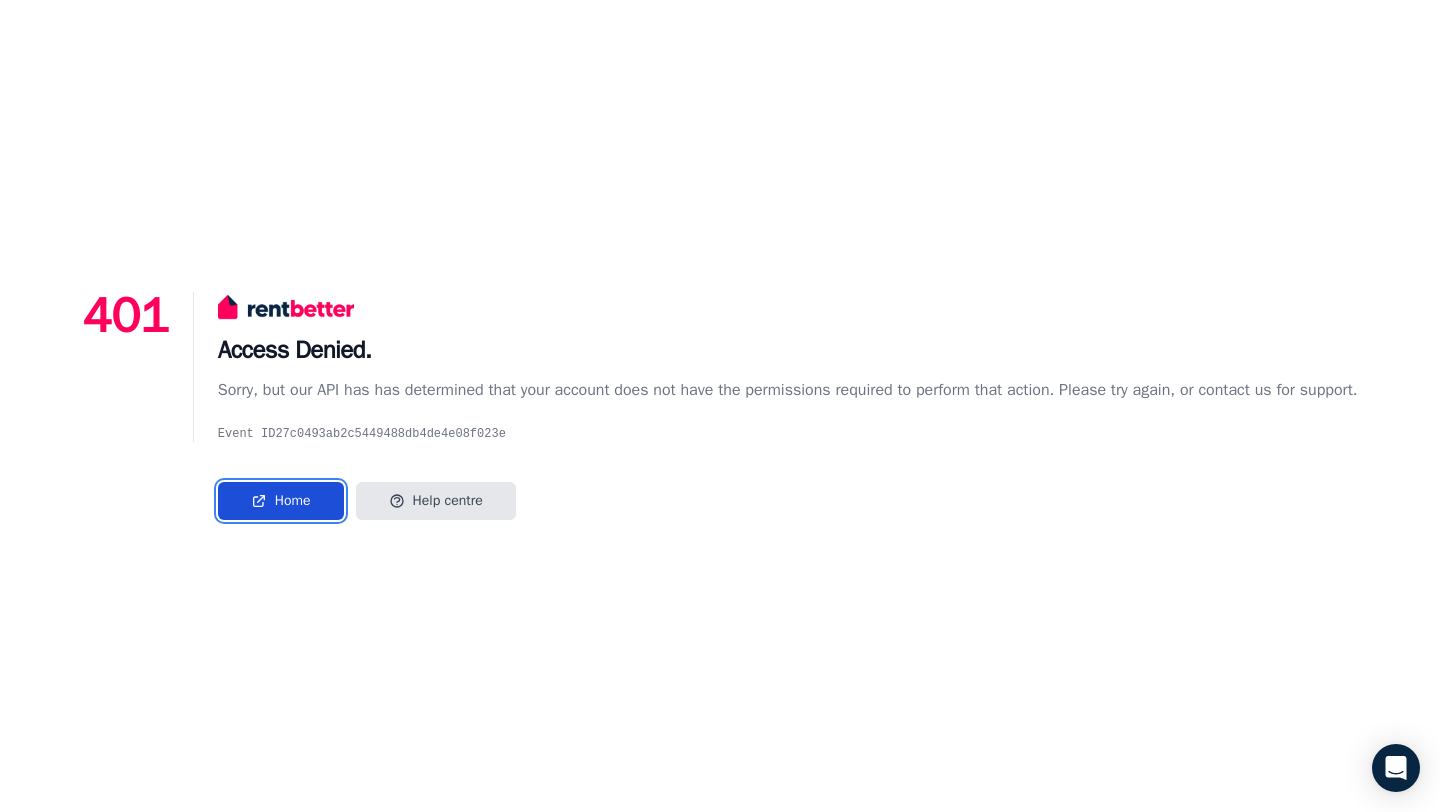 click on "Home" at bounding box center (281, 501) 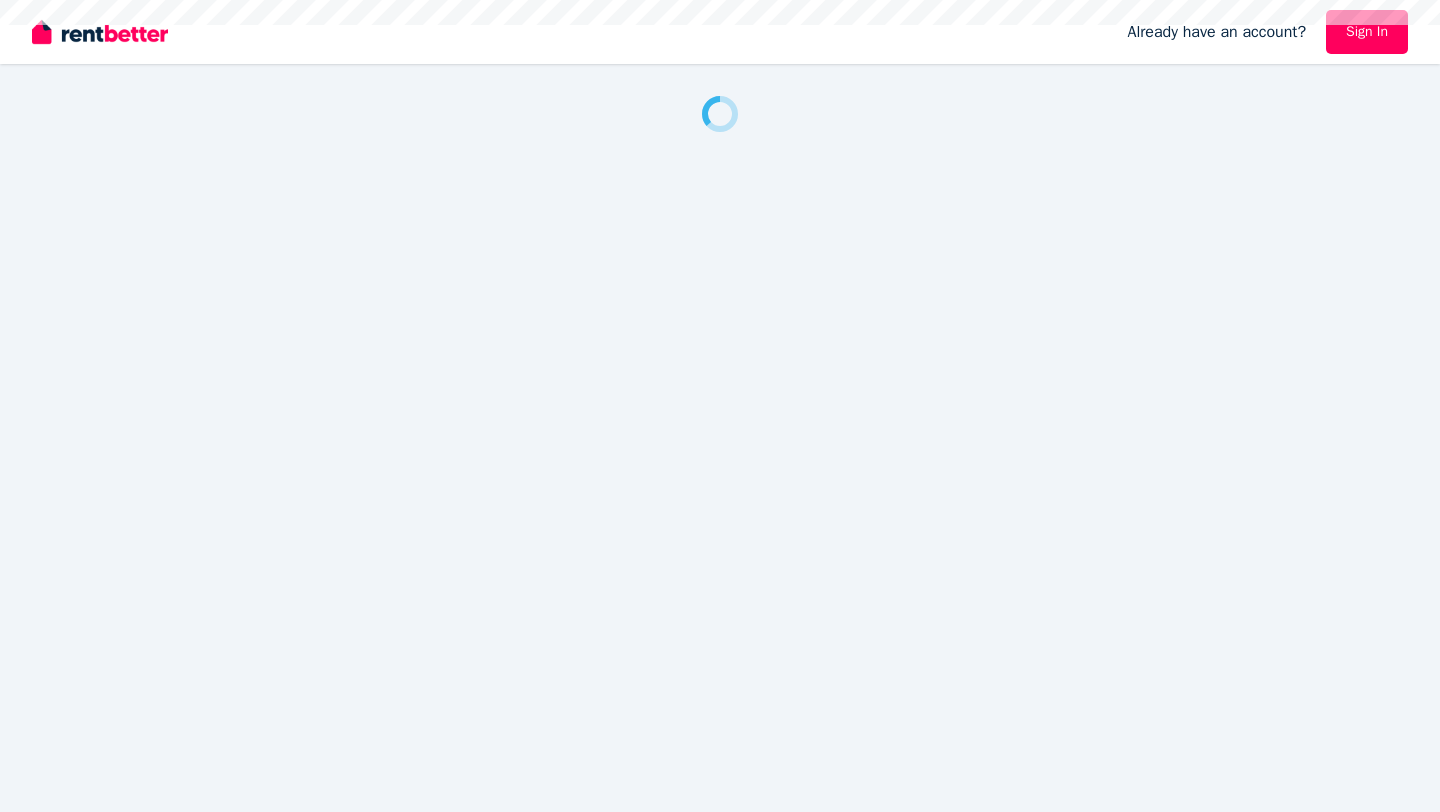 scroll, scrollTop: 0, scrollLeft: 0, axis: both 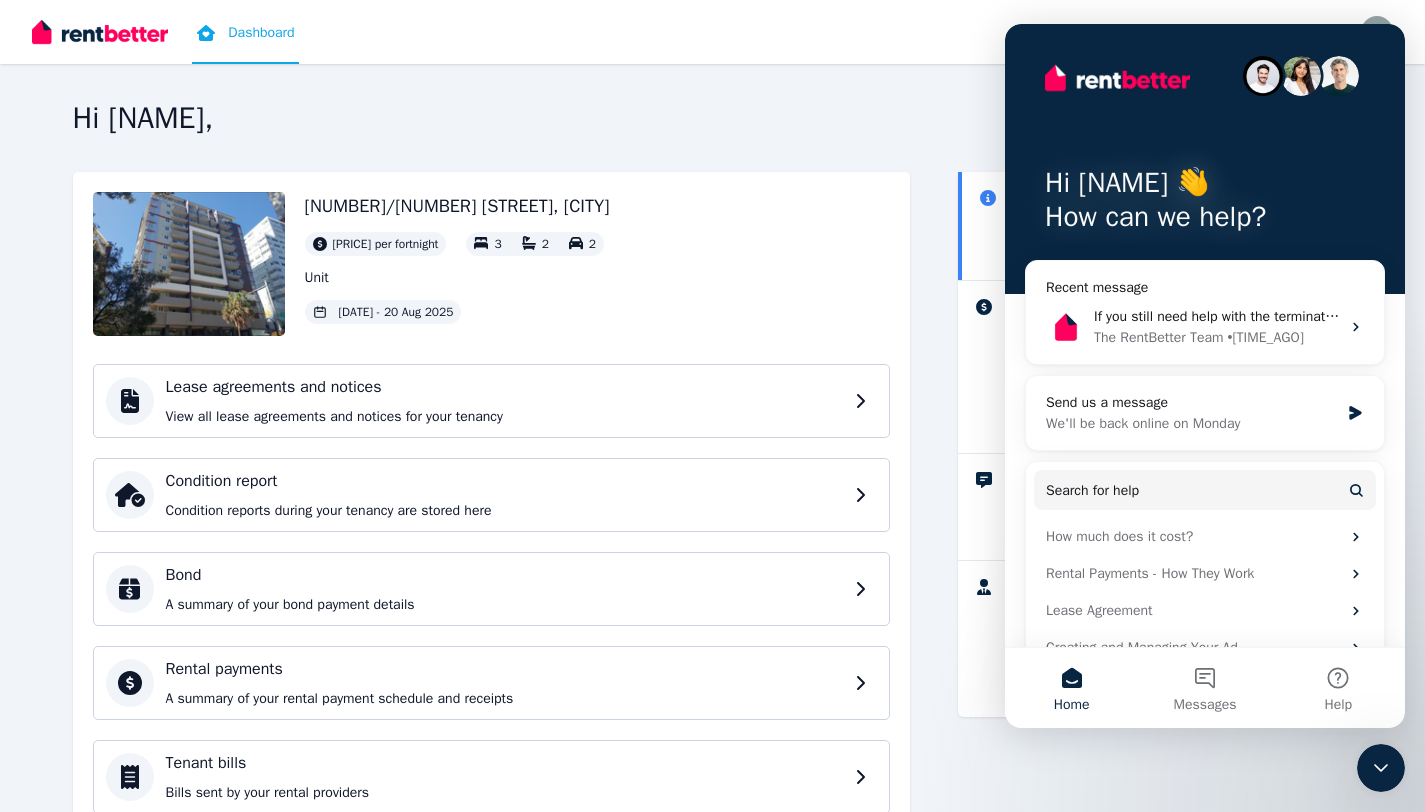 click on "Hi [NAME]," at bounding box center [713, 118] 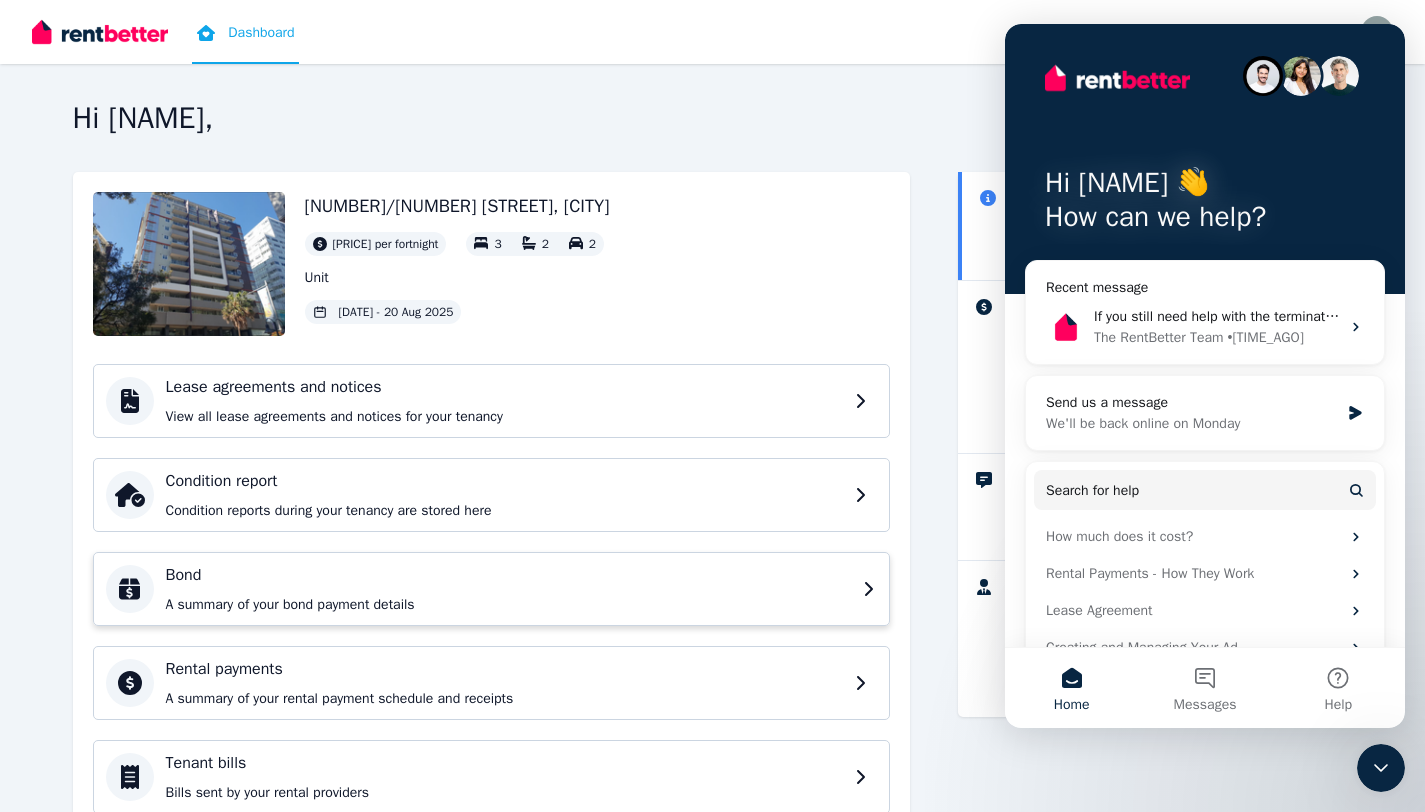 click on "Bond" at bounding box center (508, 575) 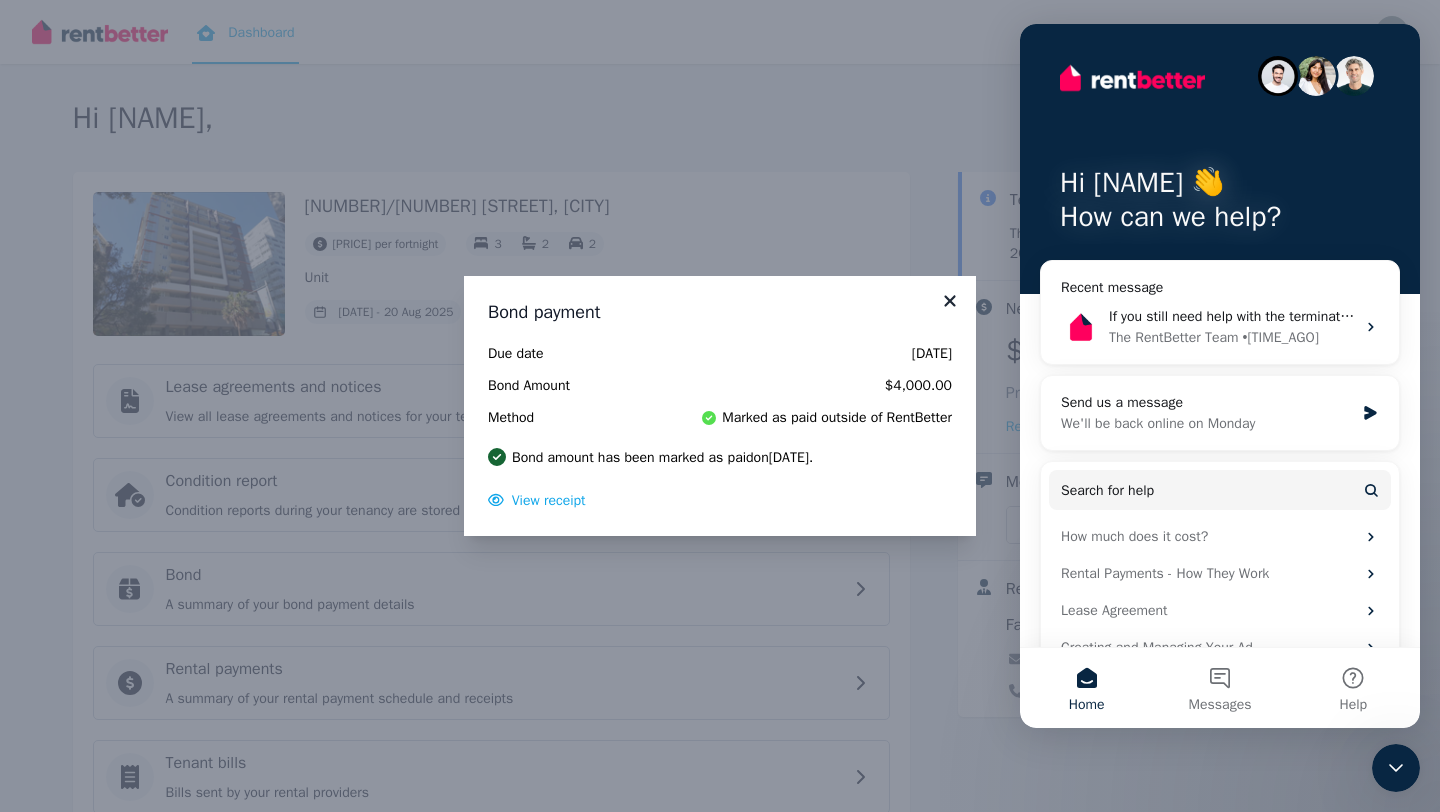 click 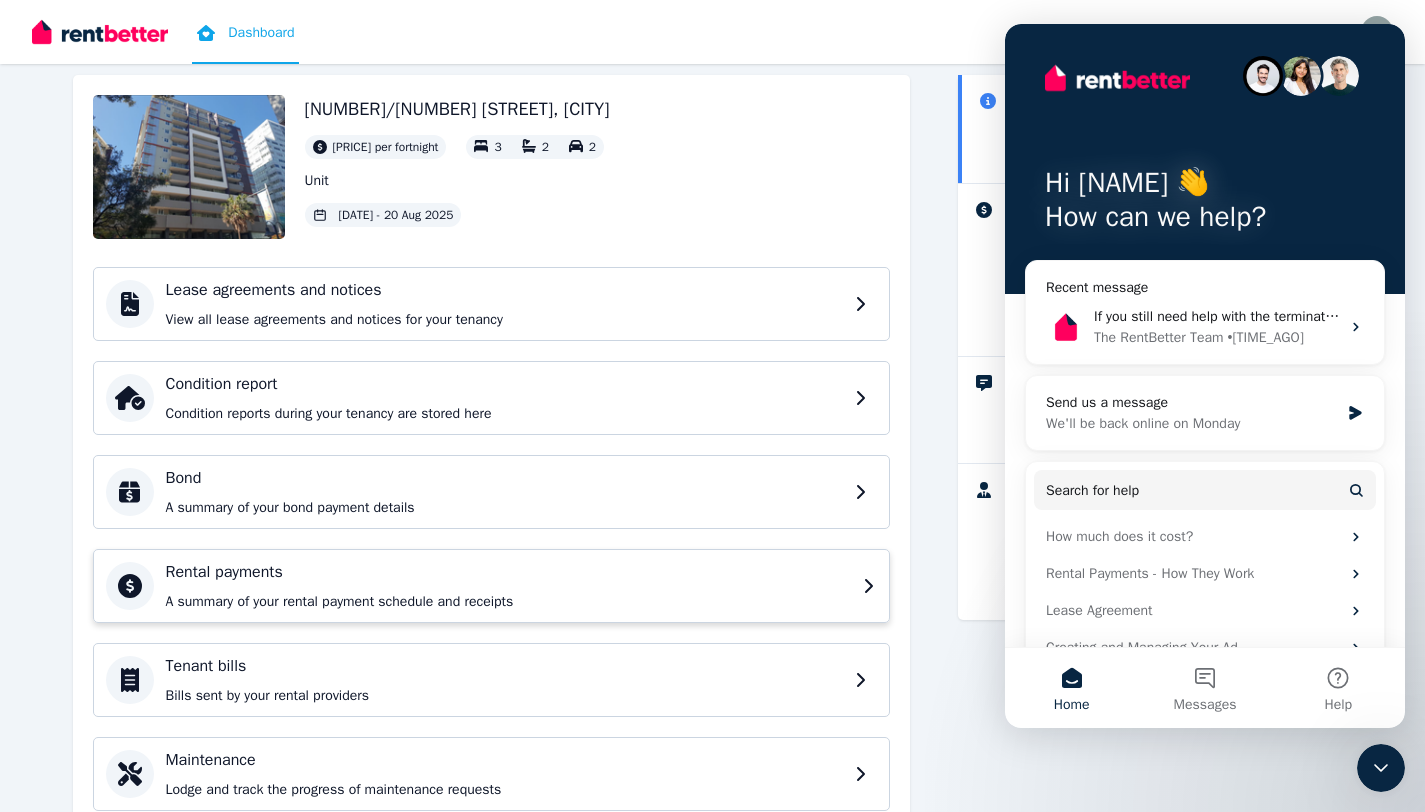 scroll, scrollTop: 82, scrollLeft: 0, axis: vertical 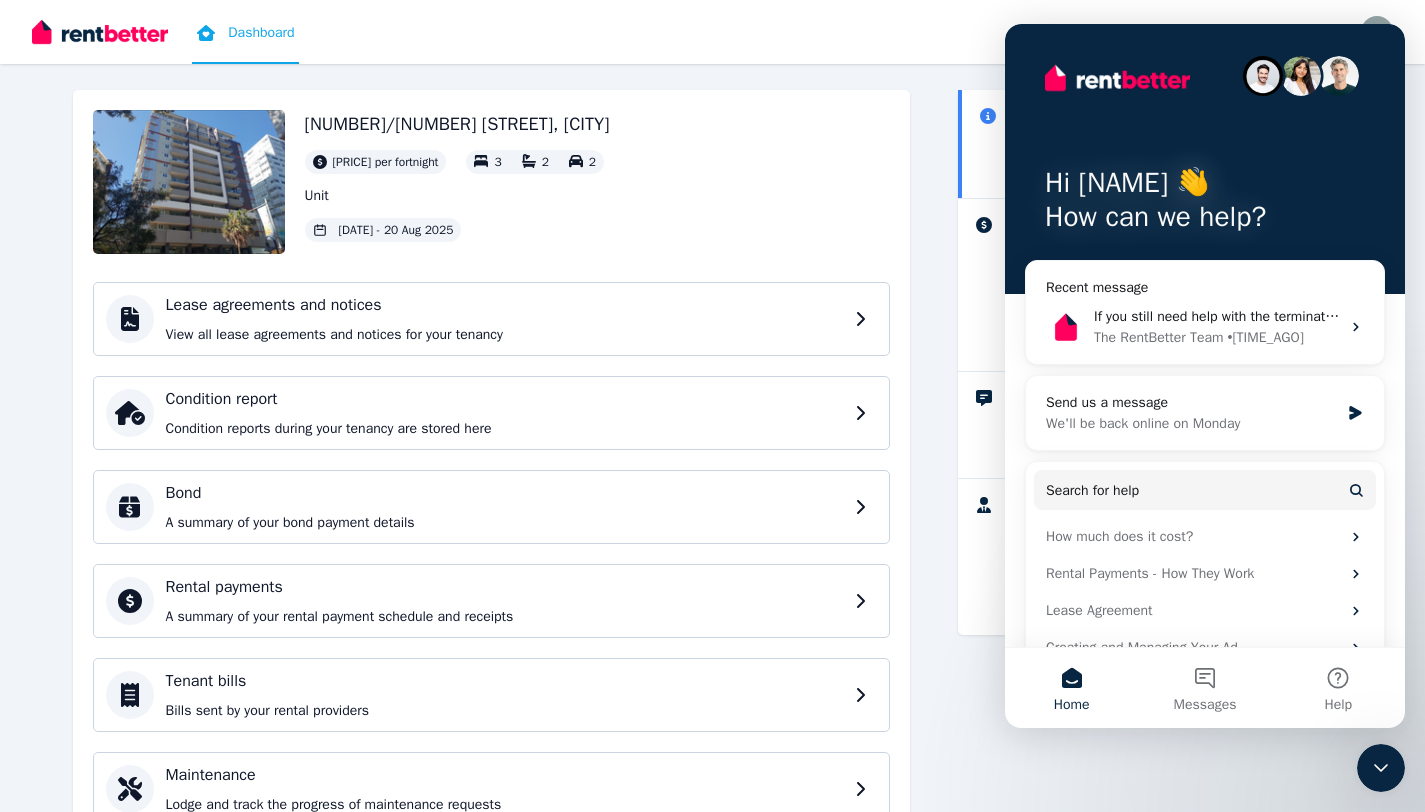 click on "[DATE]   -   [DATE]" at bounding box center [396, 230] 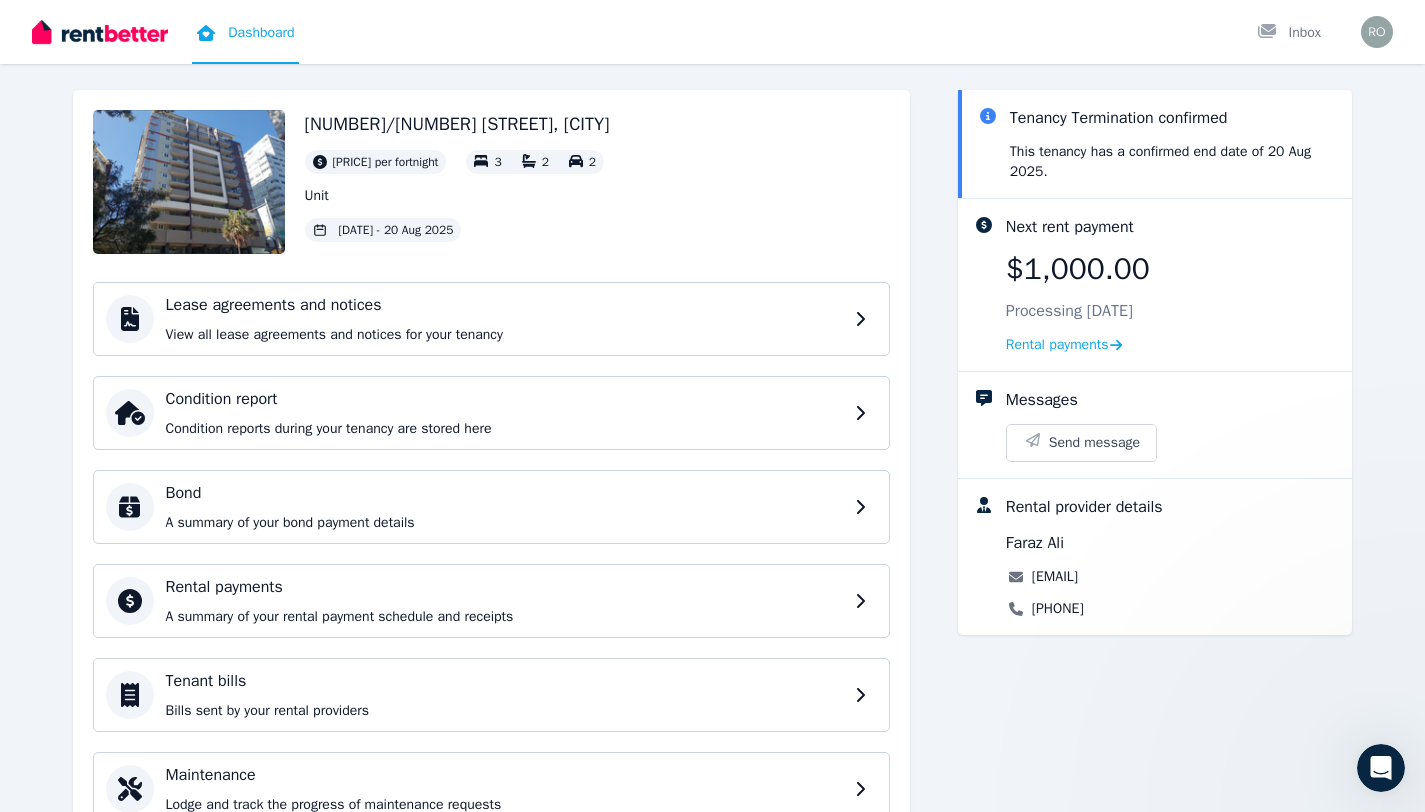 scroll, scrollTop: 0, scrollLeft: 0, axis: both 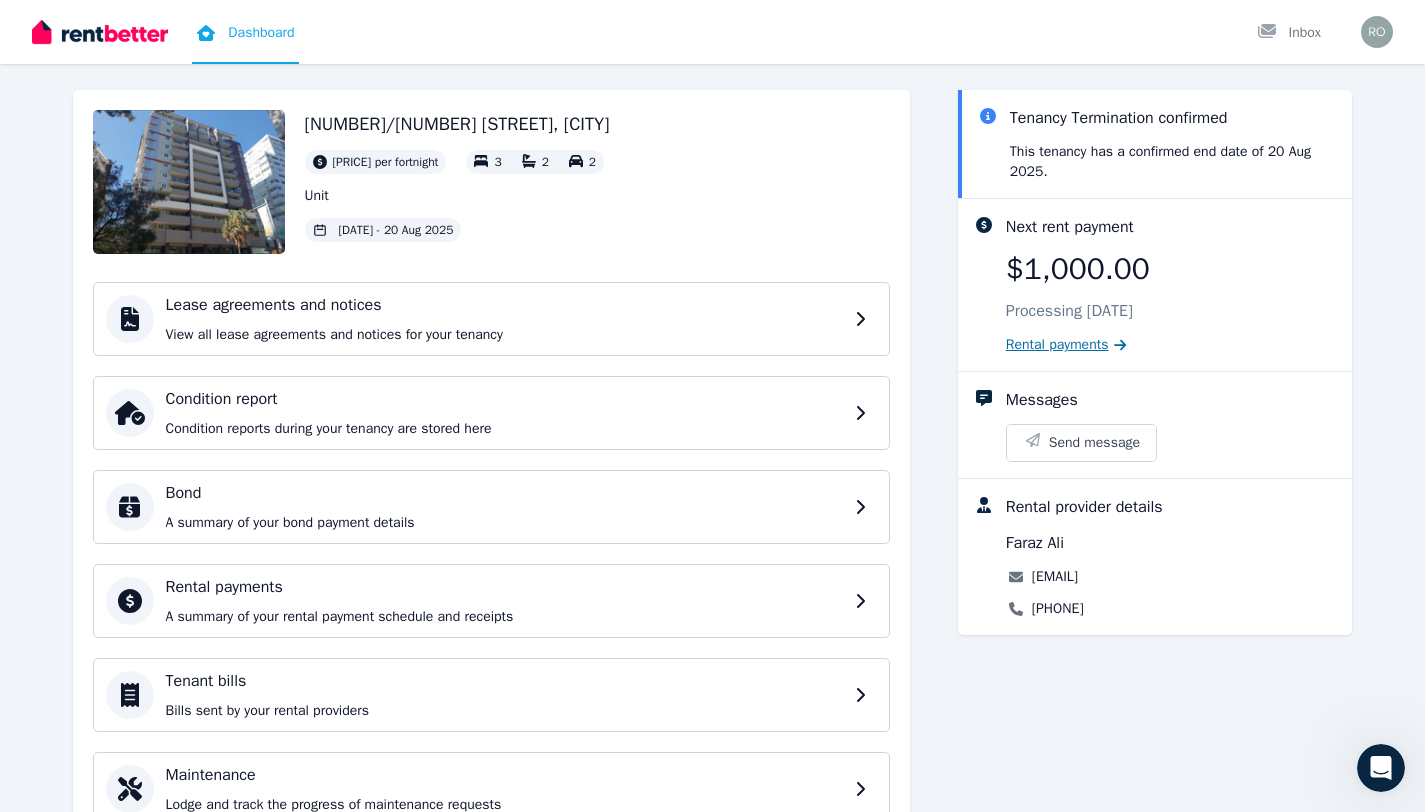 click on "Rental payments" at bounding box center (1066, 345) 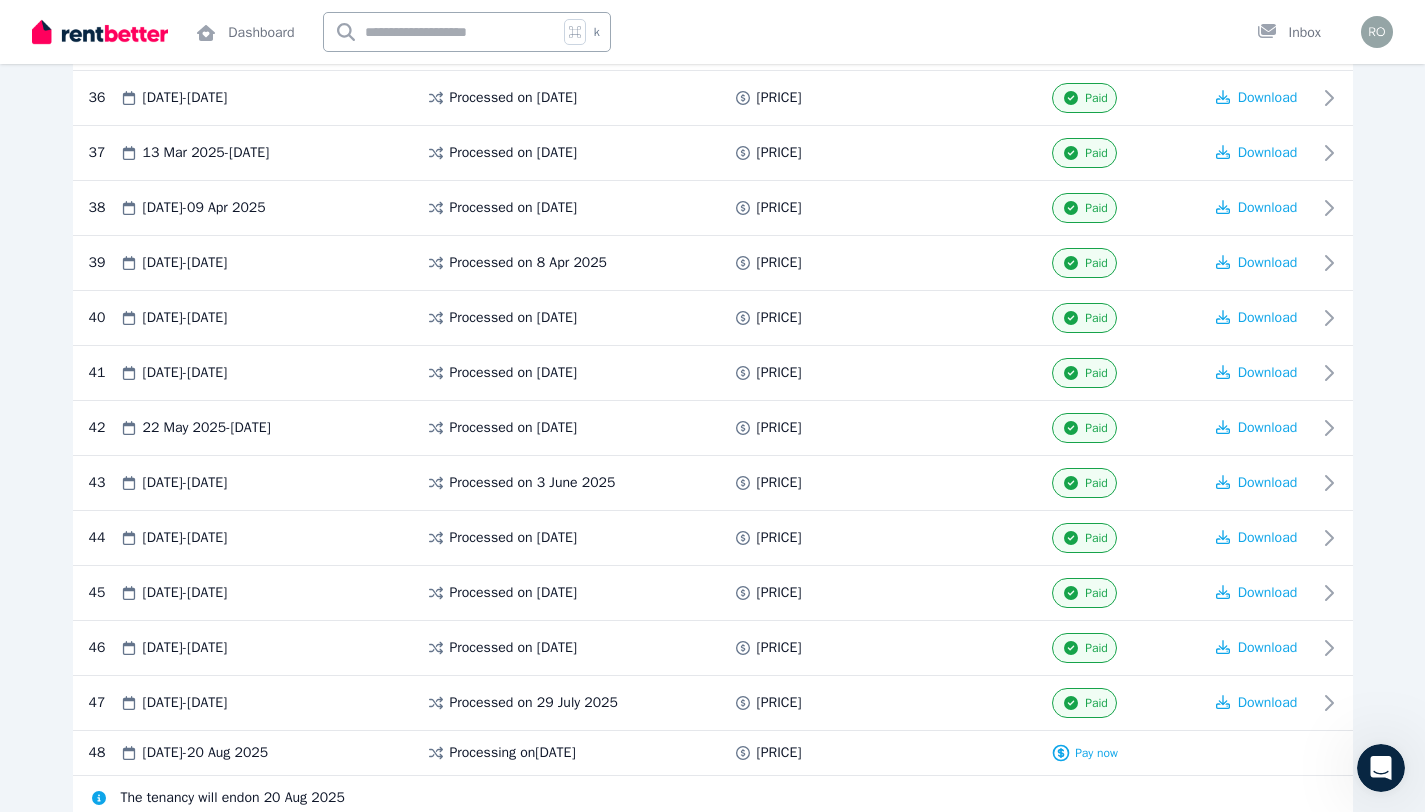 scroll, scrollTop: 2441, scrollLeft: 0, axis: vertical 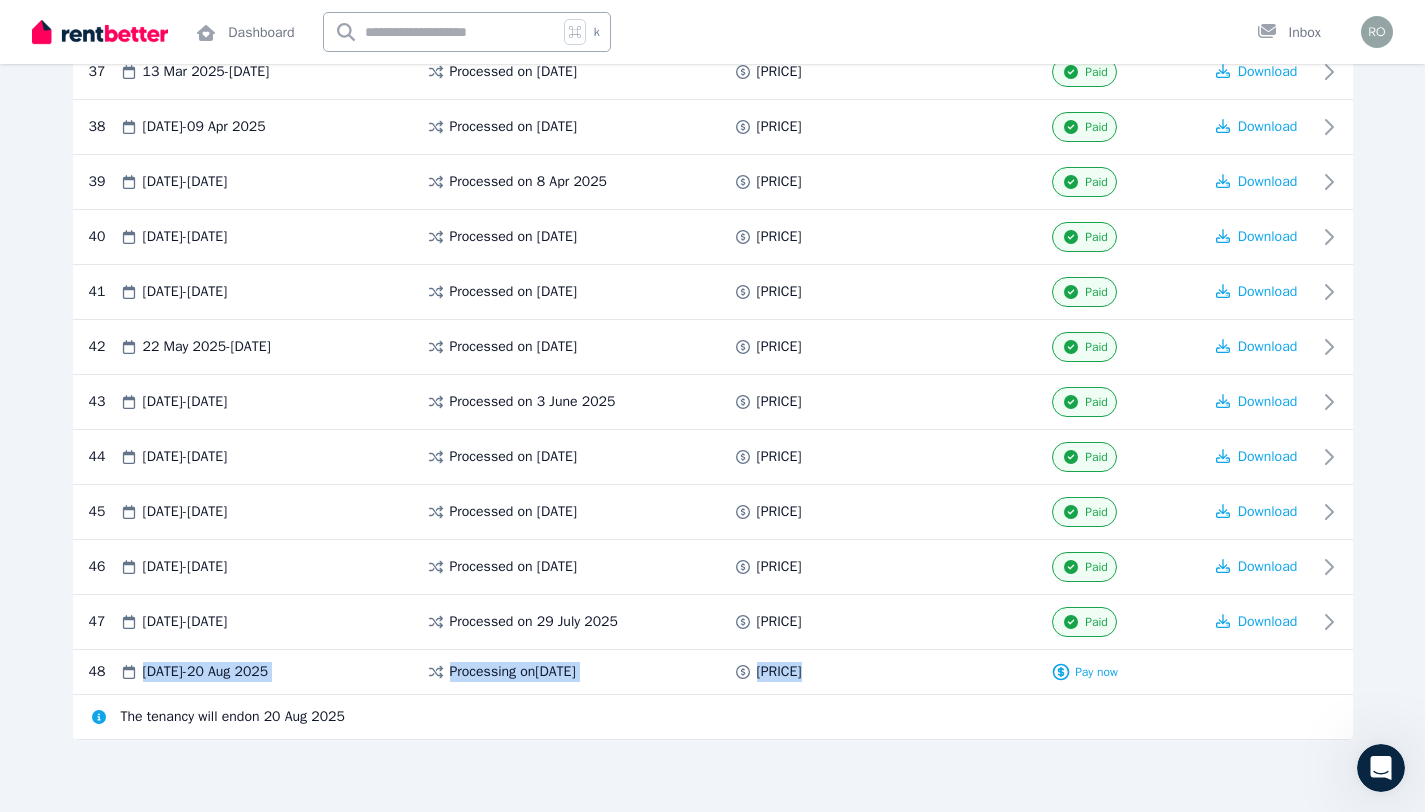 drag, startPoint x: 144, startPoint y: 674, endPoint x: 841, endPoint y: 682, distance: 697.0459 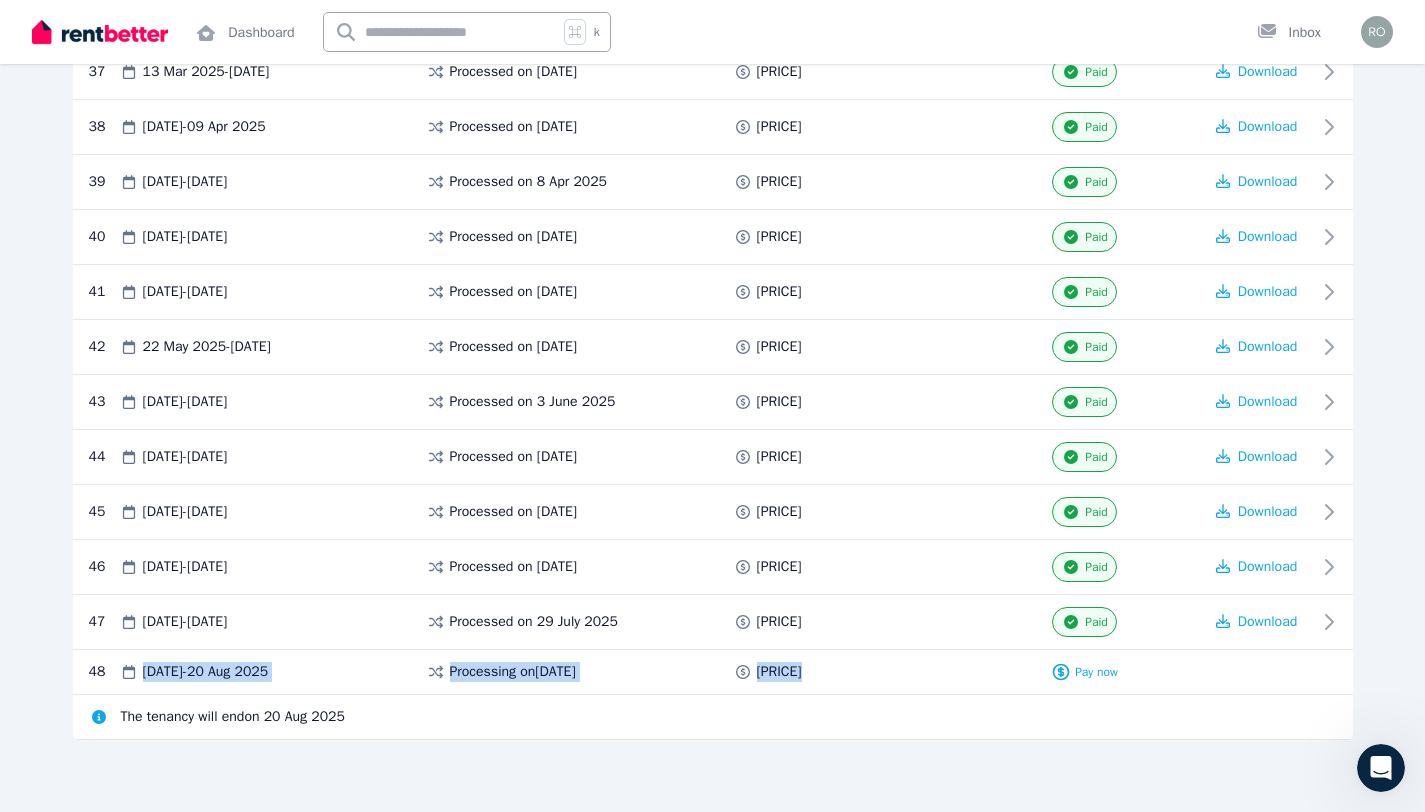 click on "[NUMBER] [DATE]  -  [DATE] Processing on  [DATE] [PRICE] Pay now" at bounding box center [713, 672] 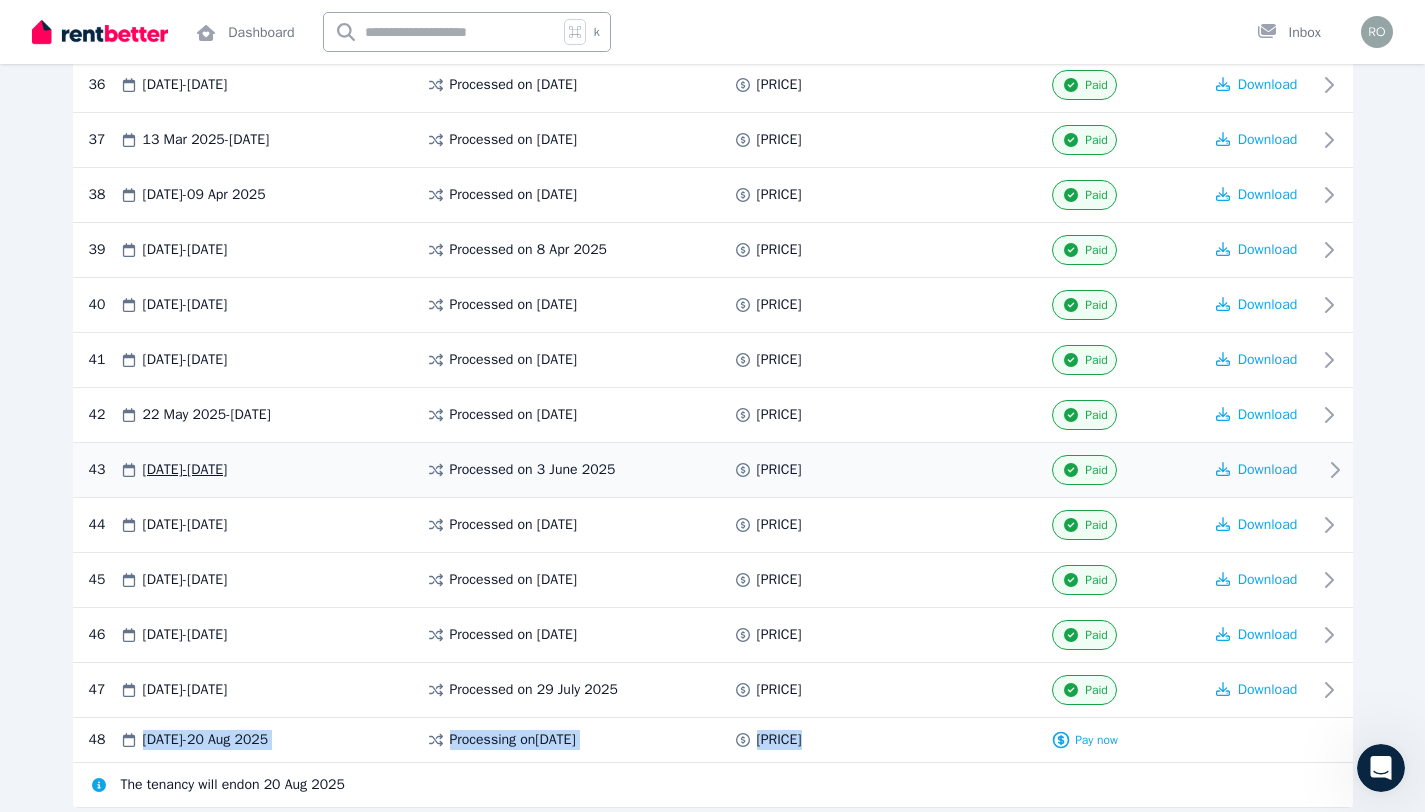 scroll, scrollTop: 2441, scrollLeft: 0, axis: vertical 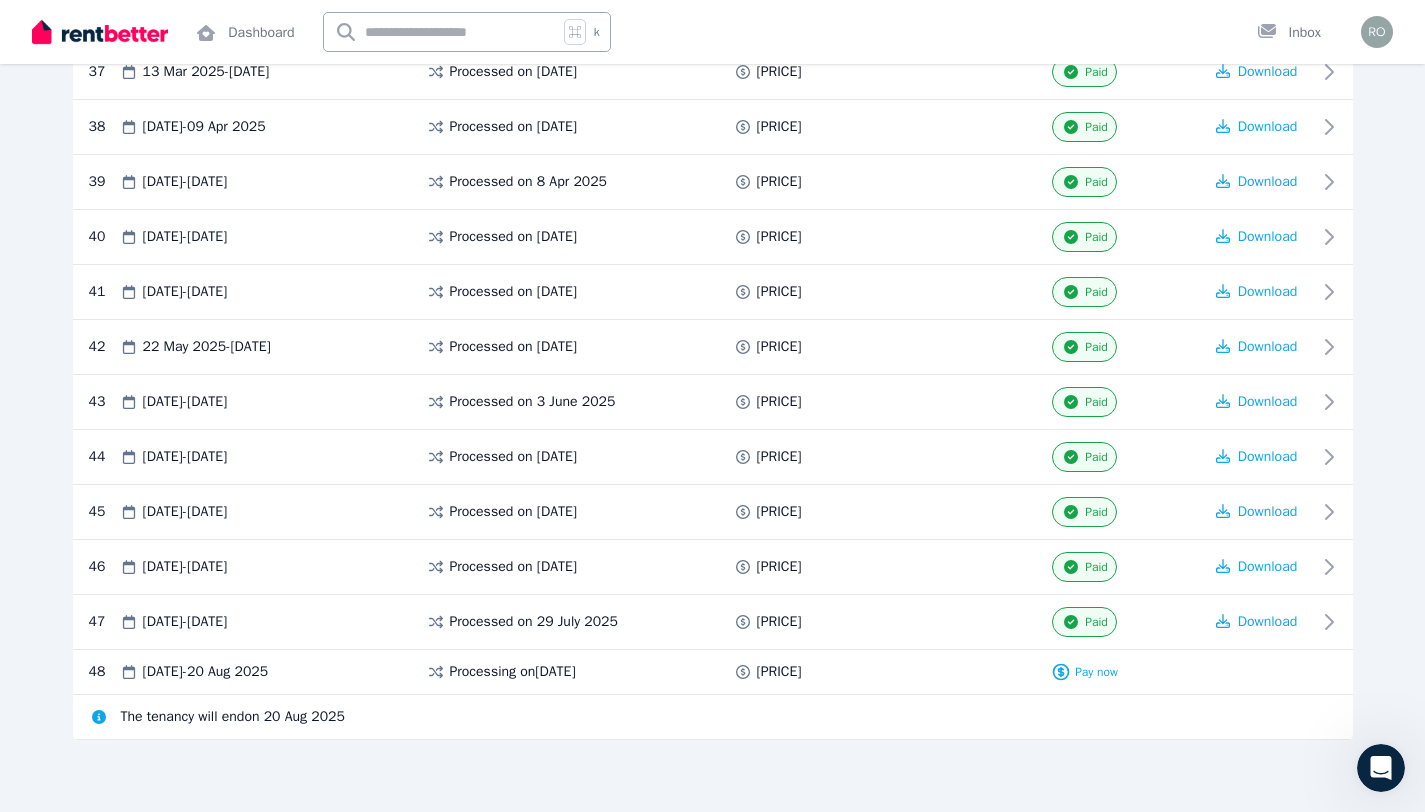 click on "Rental payments Export schedule Rent [PRICE]   per  Fortnight Payment method Bank account   [BANK_CODE]   [ACCOUNT_NUMBER] Update  payment method Upcoming payment due [DATE] [PRICE] Processing   [DATE] Change processing date Overdue amount [PRICE] Regular payments 1 [DATE]  -  [DATE] Processed on   [DATE] [PRICE] Paid Download  2 [DATE]  -  [DATE] Processed on   [DATE] [PRICE] Paid Download  3 [DATE]  -  [DATE] Processed on   [DATE] [PRICE] Paid Download  4 [DATE]  -  [DATE] Processed on   [DATE] [PRICE] Paid Download  5 [DATE]  -  [DATE] Processed on   [DATE] [PRICE] Paid Download  6 [DATE]  -  [DATE] Processed on   [DATE] [PRICE] Paid Download  7 [DATE]  -  [DATE] Processed on   [DATE] [PRICE] Paid Download  8 [DATE]  -  [DATE] Processed on   [DATE] [PRICE] Paid Download  9 [DATE]  -  [DATE] Processed on   [DATE] [PRICE] Paid Download  10 [DATE]  -  [DATE]" at bounding box center (712, -739) 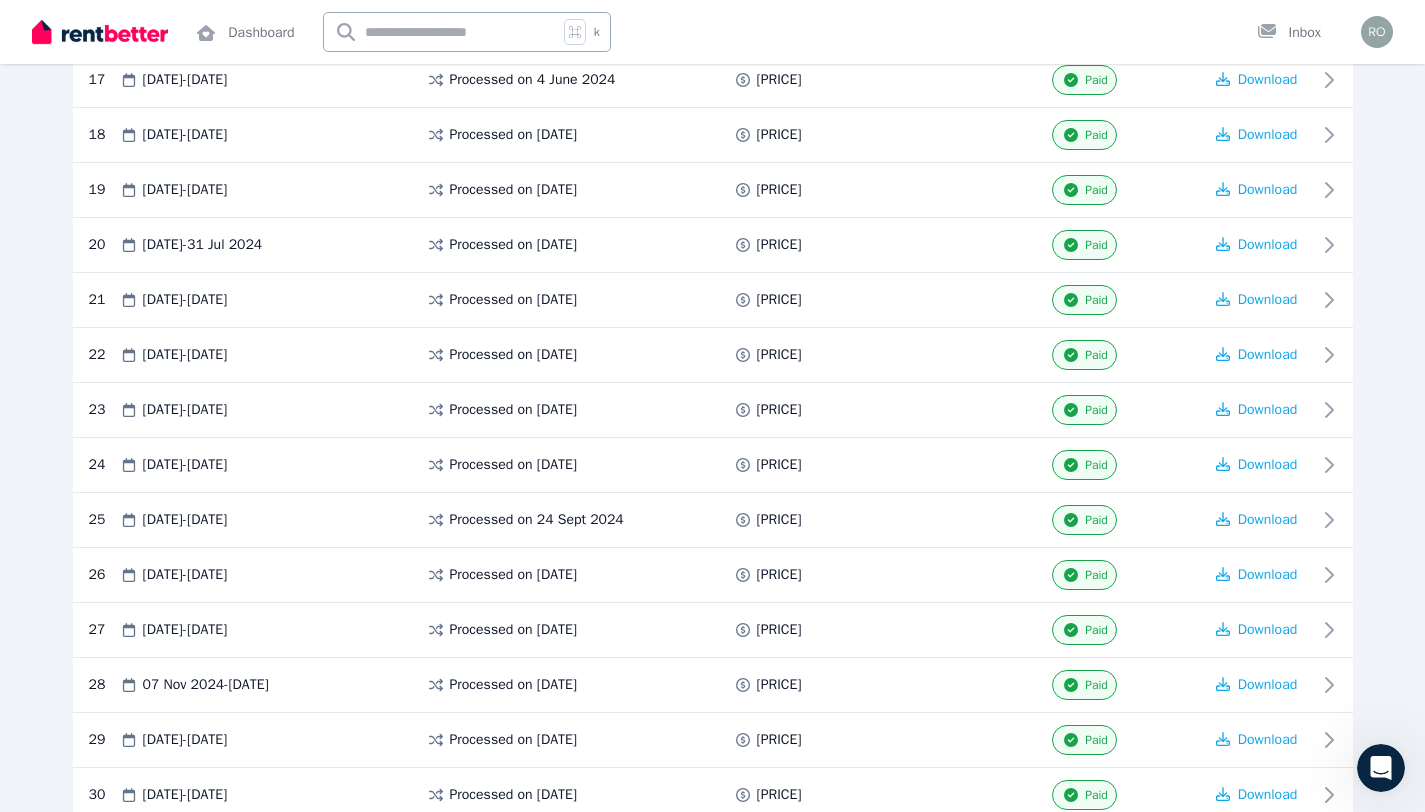 scroll, scrollTop: 0, scrollLeft: 0, axis: both 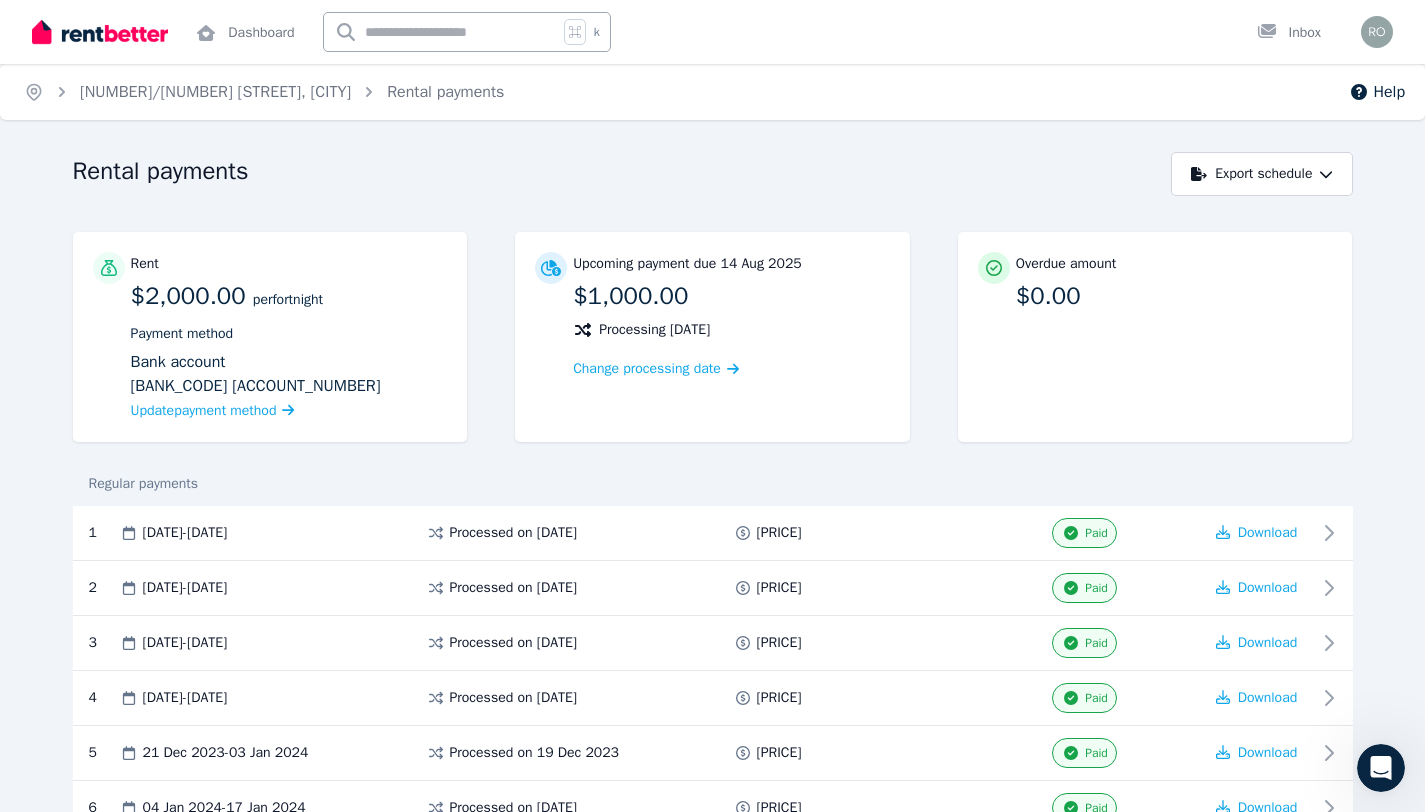 click on "[NUMBER]/[NUMBER] [STREET], [CITY]" at bounding box center [215, 92] 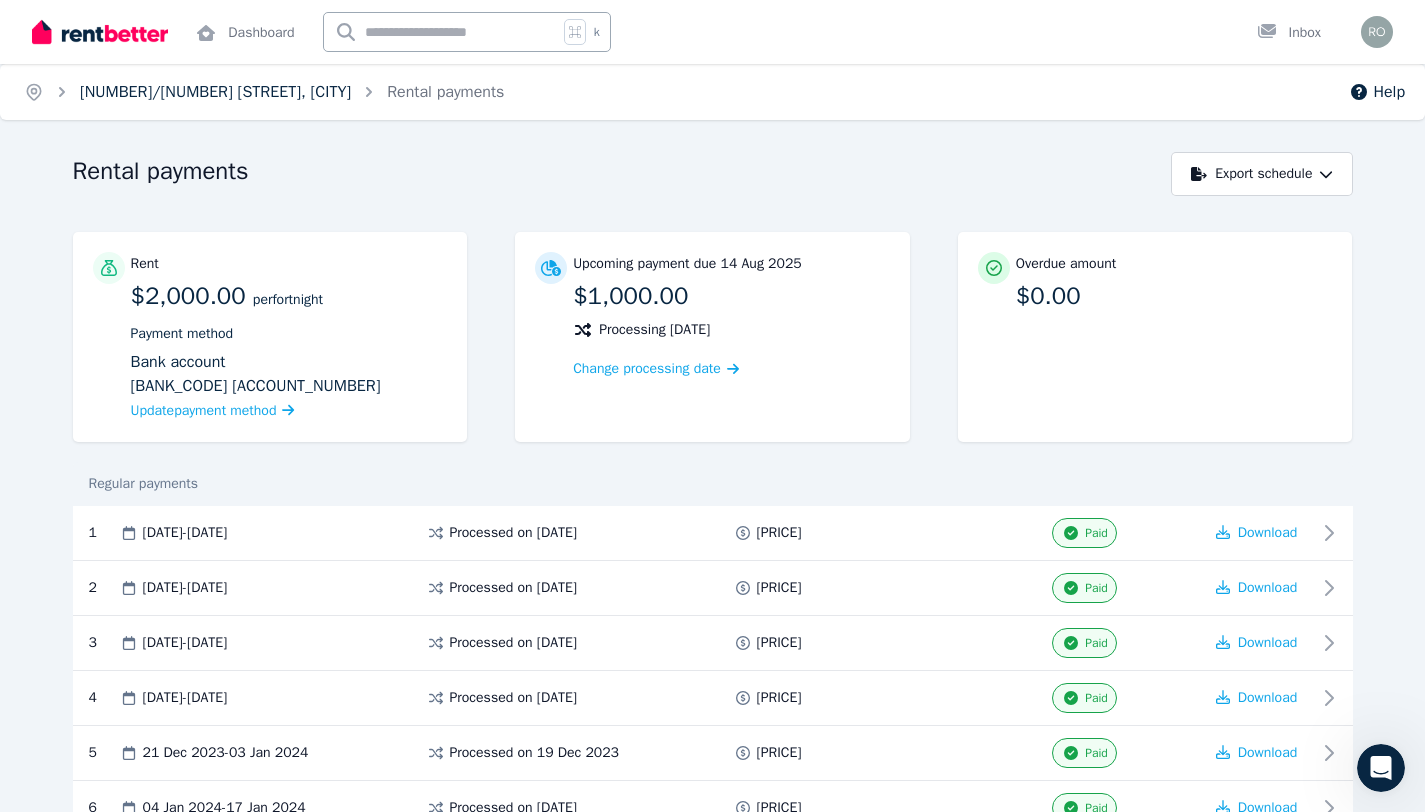 click on "[NUMBER]/[NUMBER] [STREET], [CITY]" at bounding box center [215, 92] 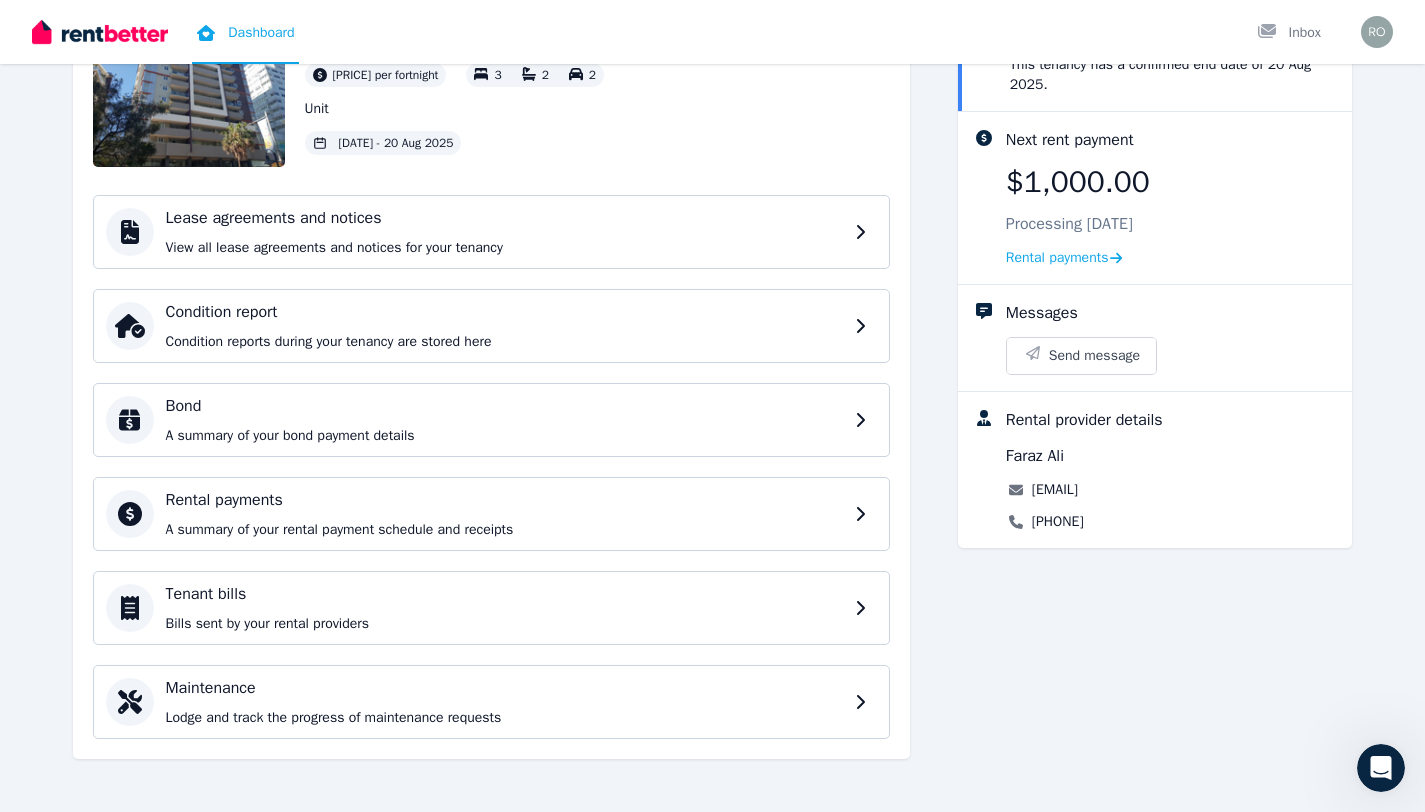scroll, scrollTop: 172, scrollLeft: 0, axis: vertical 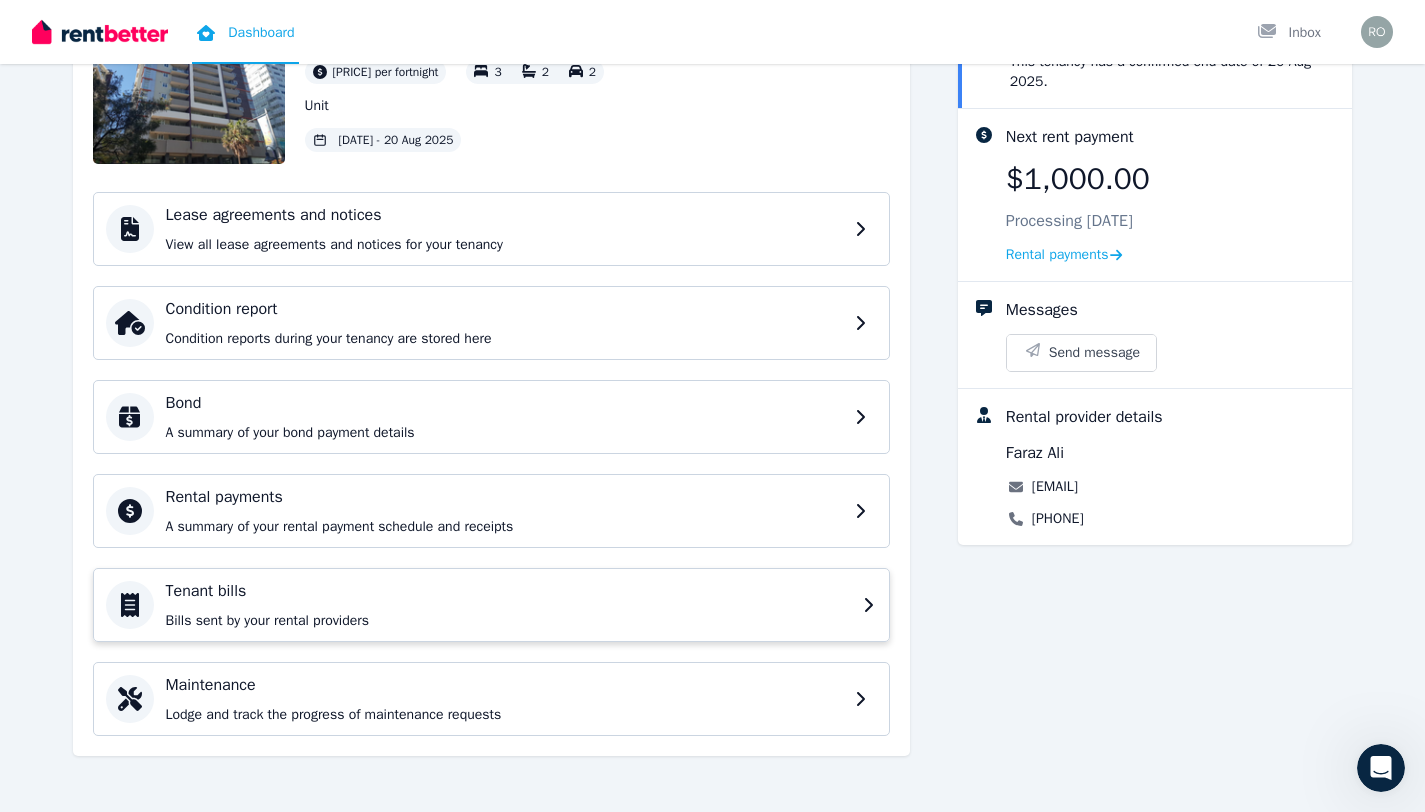 click on "Tenant bills Bills sent by your rental providers" at bounding box center [508, 605] 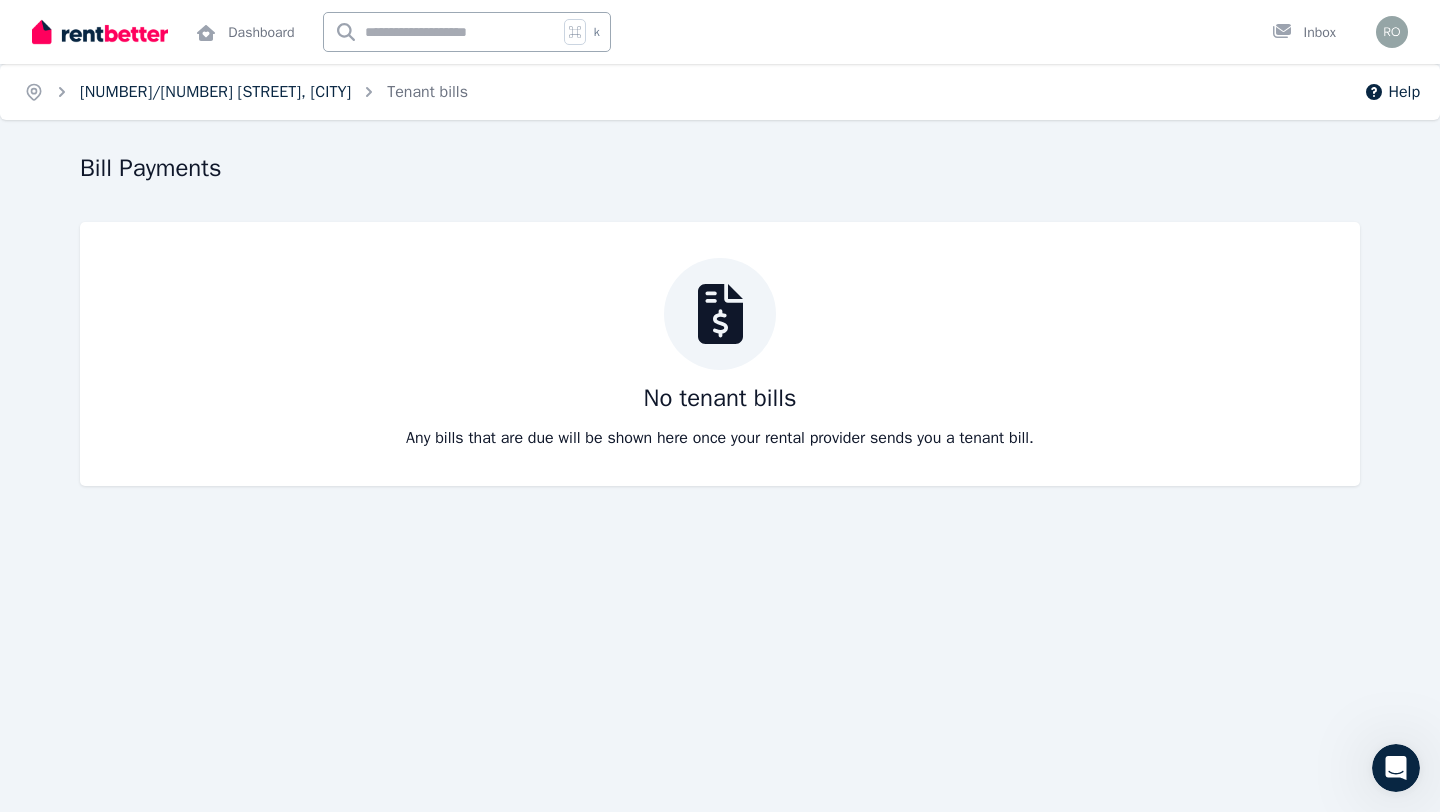 click on "[NUMBER]/[NUMBER] [STREET], [CITY]" at bounding box center [215, 92] 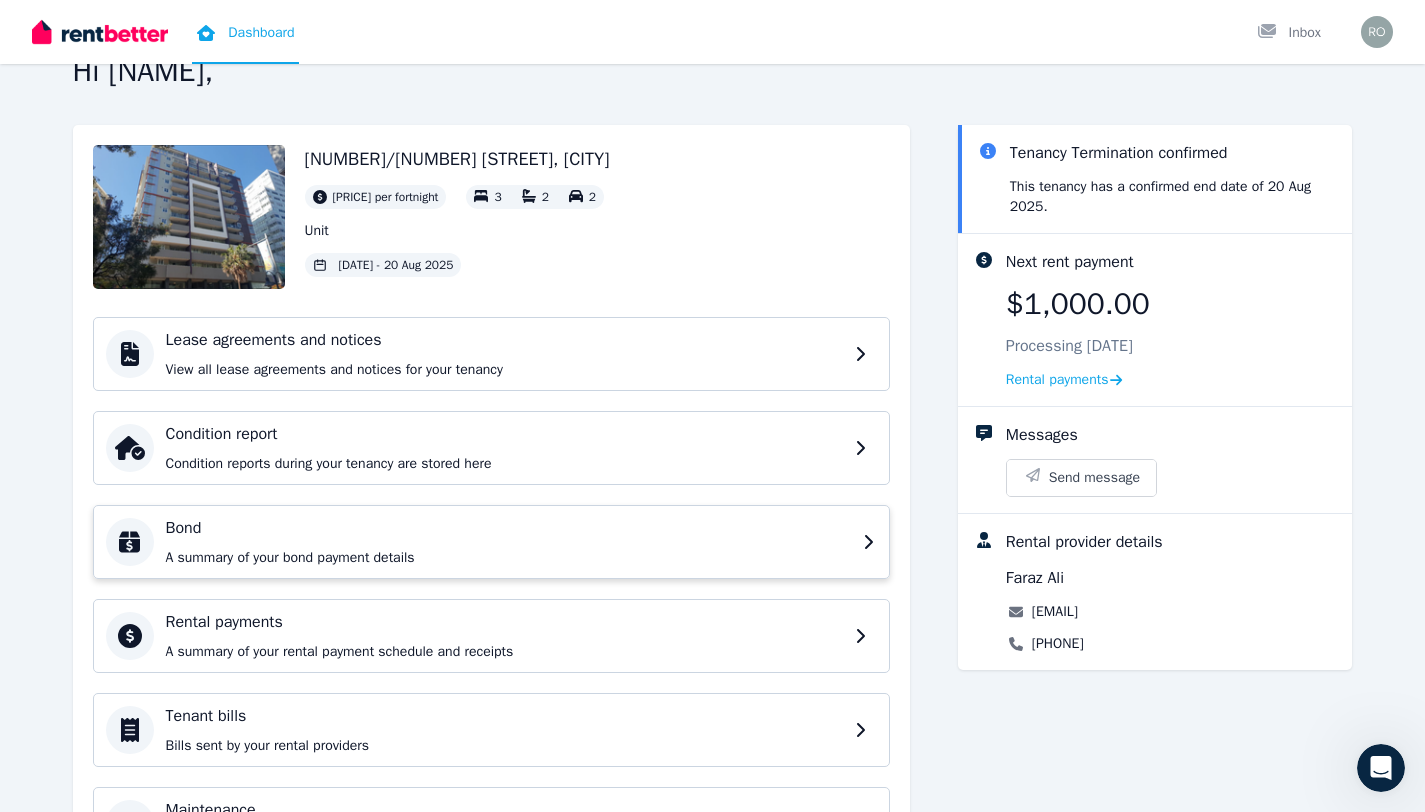 scroll, scrollTop: 0, scrollLeft: 0, axis: both 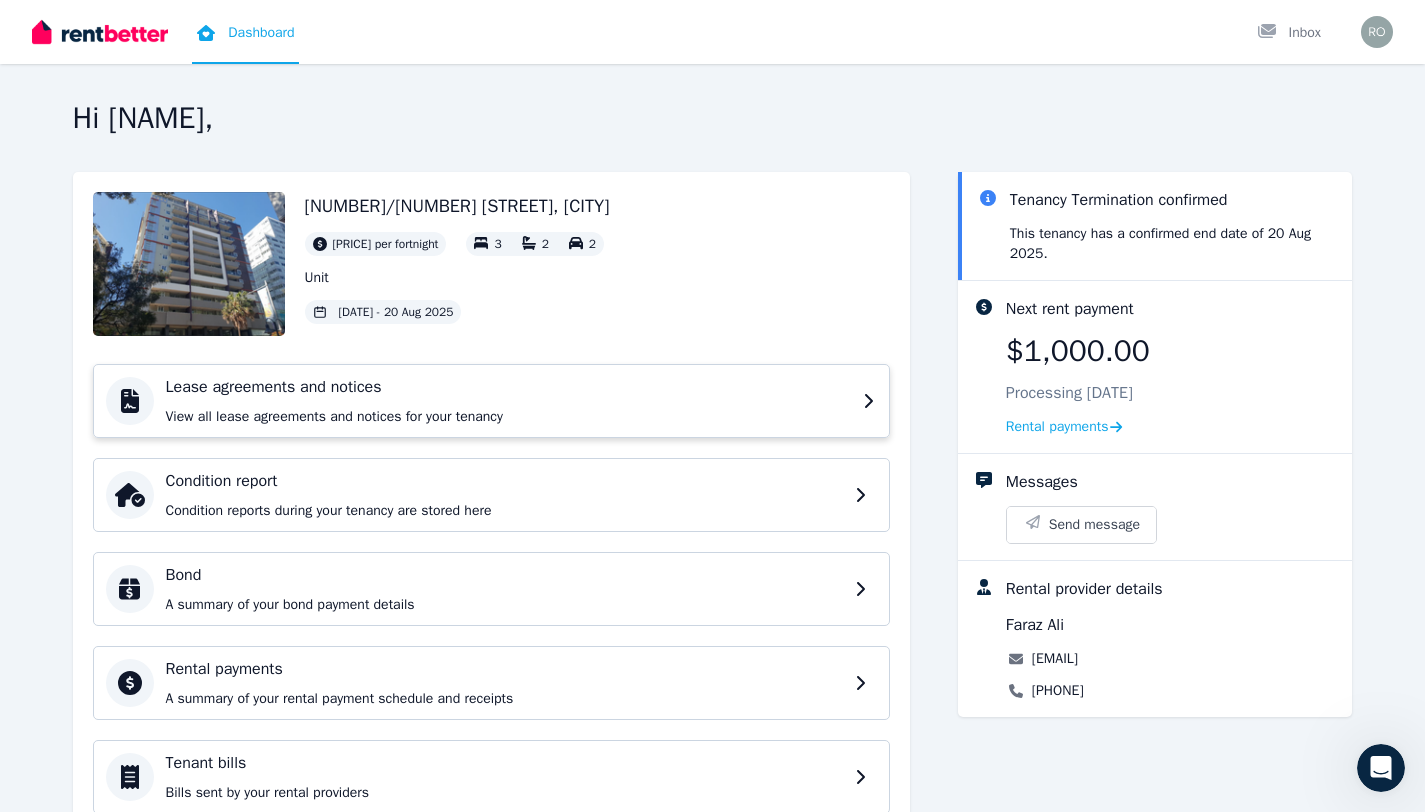 click on "Lease agreements and notices View all lease agreements and notices for your tenancy" at bounding box center (491, 401) 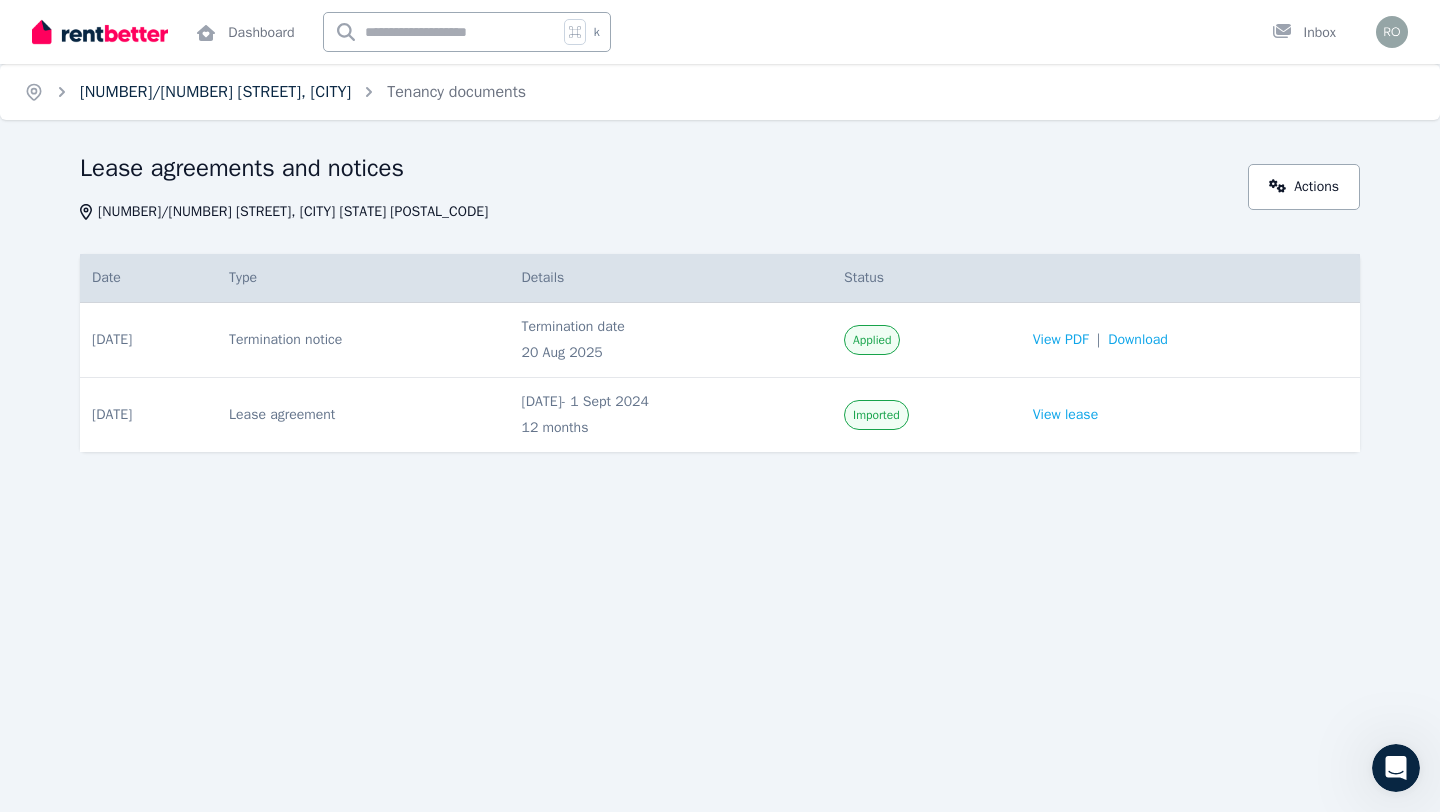 click on "[NUMBER]/[NUMBER] [STREET], [CITY]" at bounding box center (215, 92) 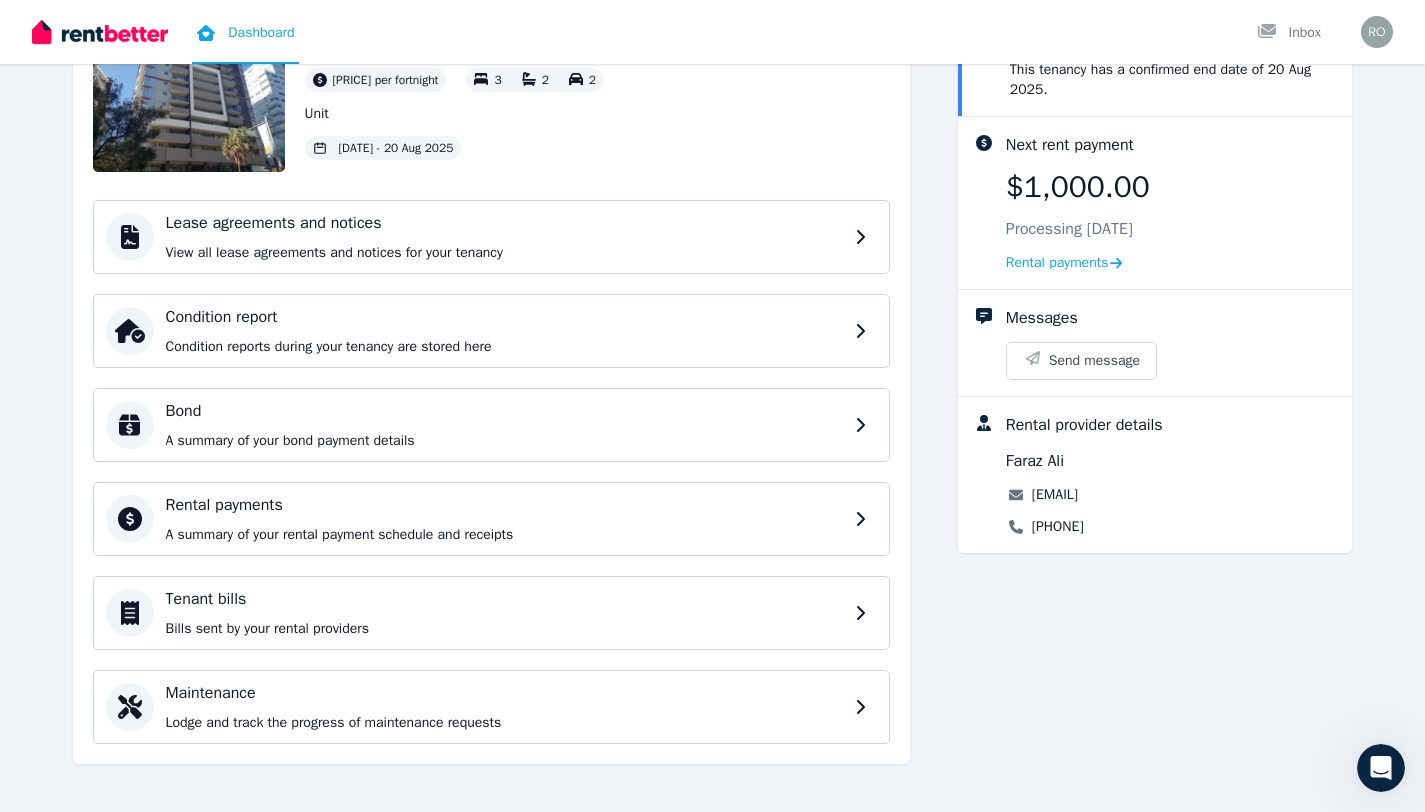 scroll, scrollTop: 169, scrollLeft: 0, axis: vertical 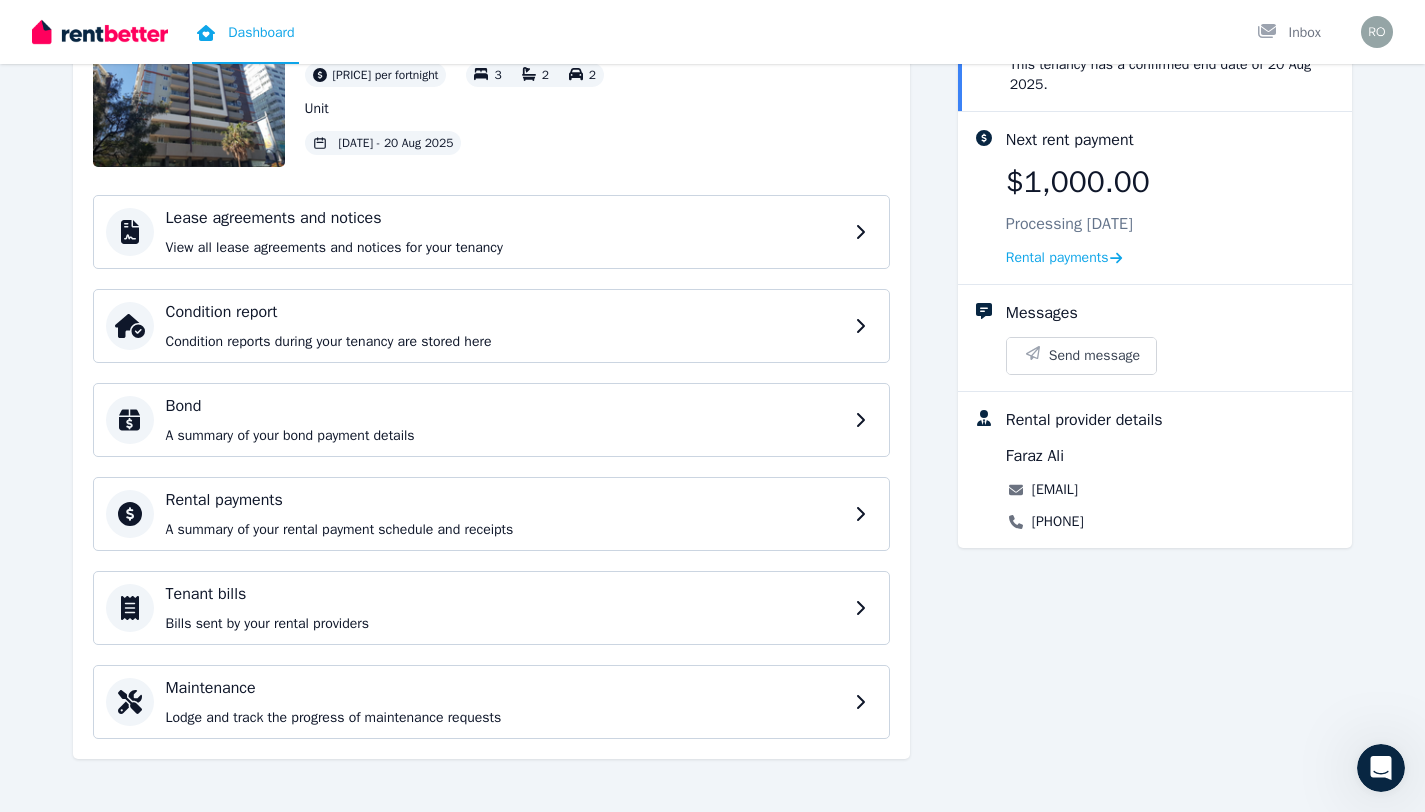 click on "Rental payments A summary of your rental payment schedule and receipts" at bounding box center [491, 514] 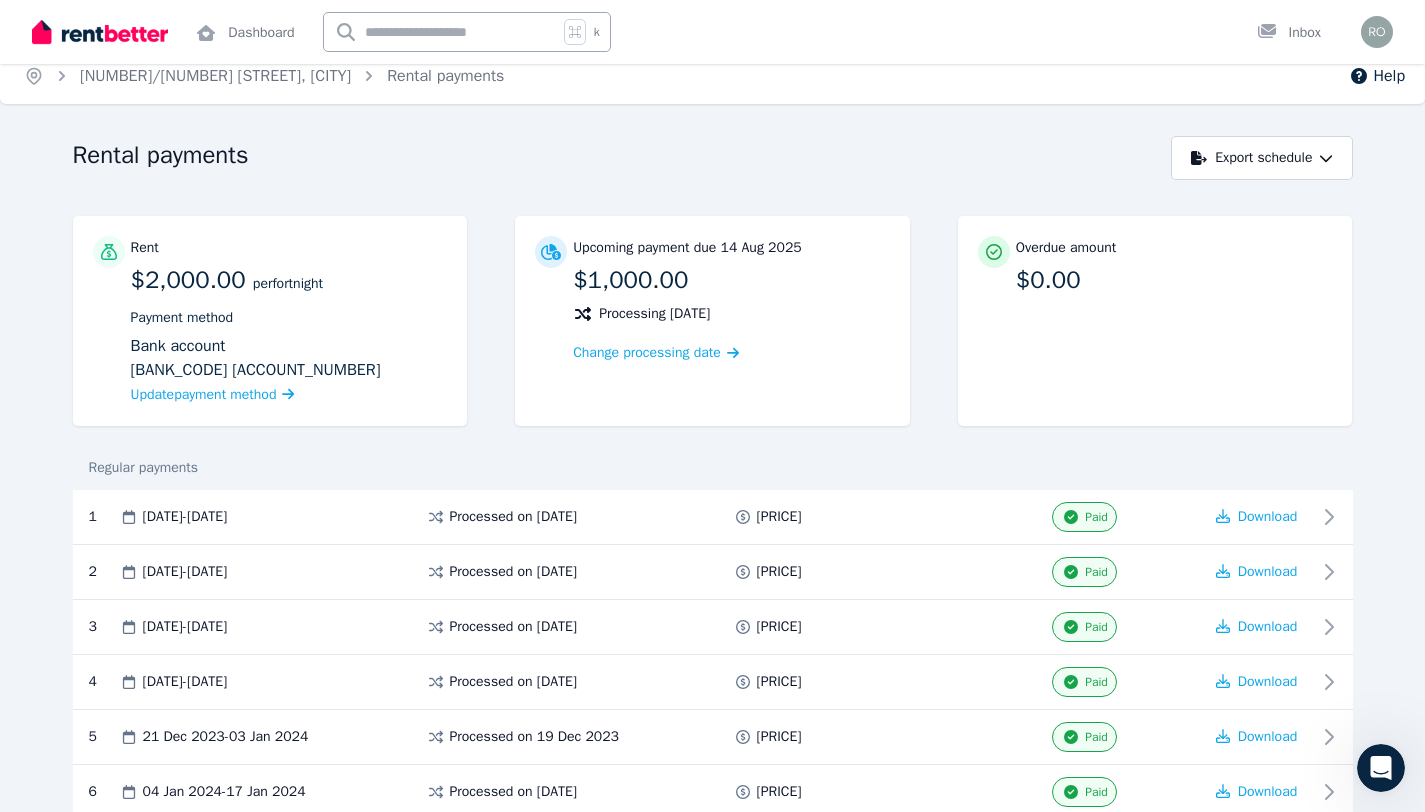 scroll, scrollTop: 0, scrollLeft: 0, axis: both 